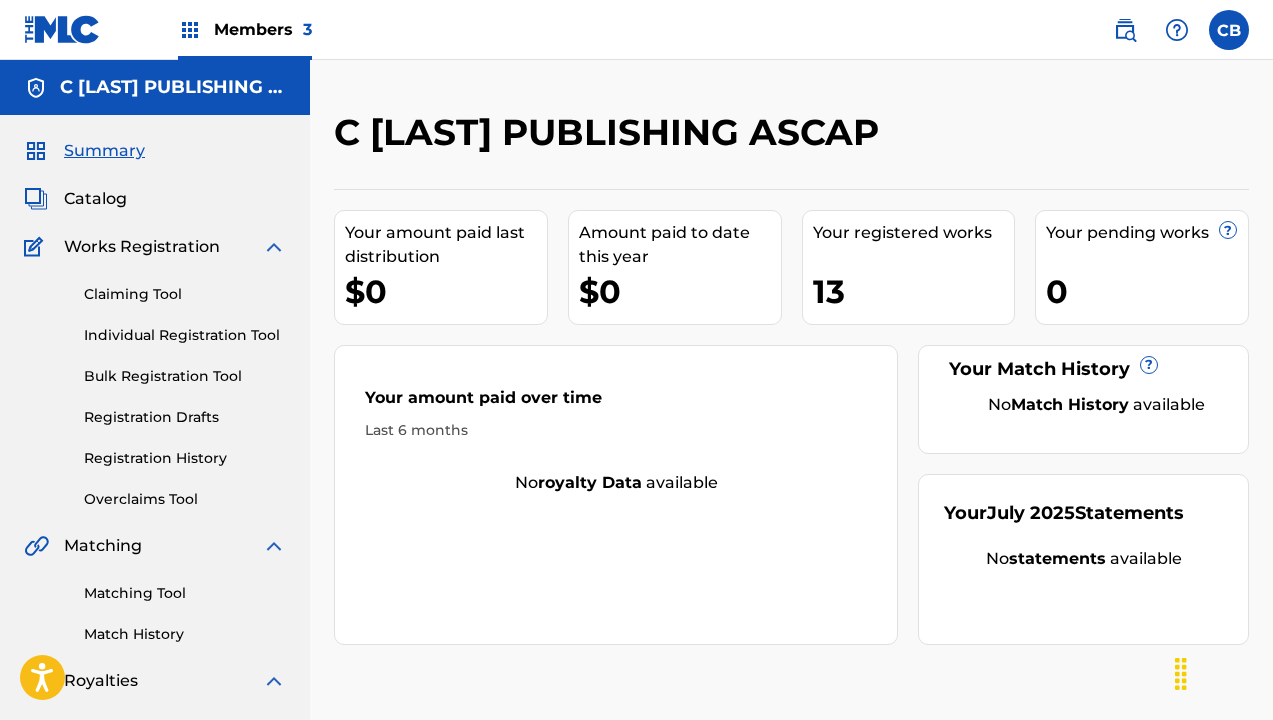 scroll, scrollTop: 0, scrollLeft: 0, axis: both 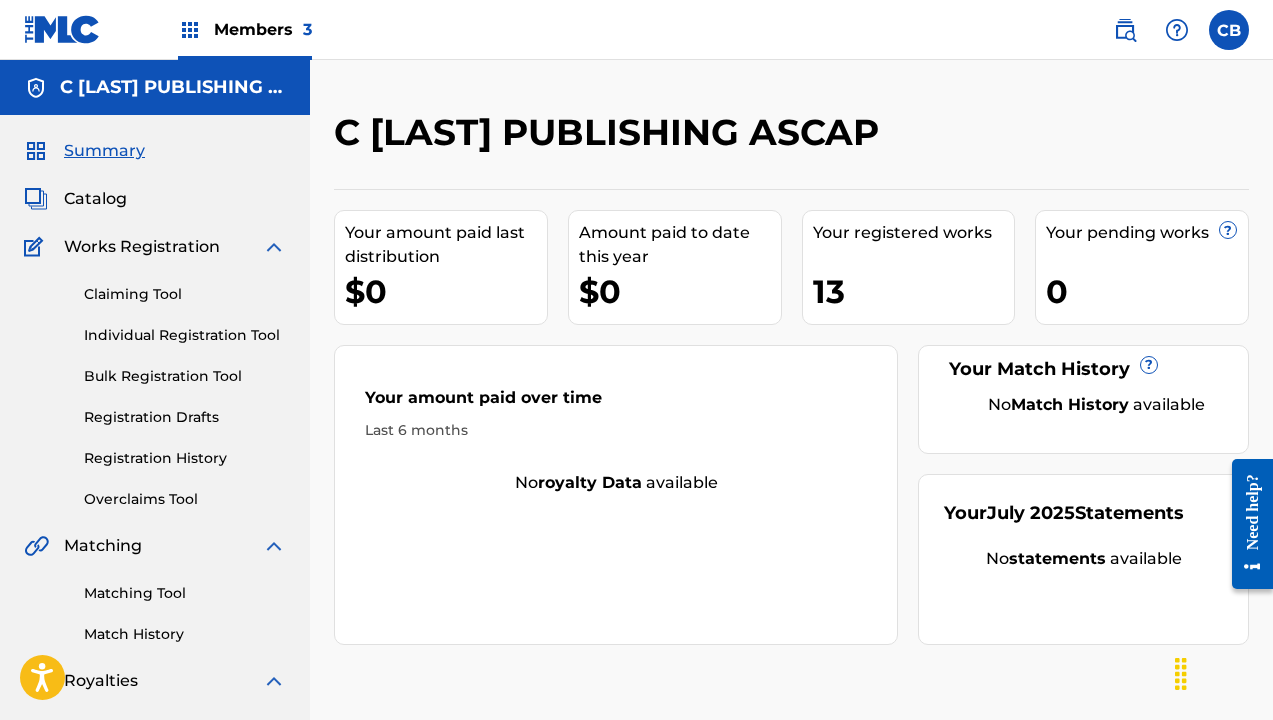 click on "Claiming Tool" at bounding box center [185, 294] 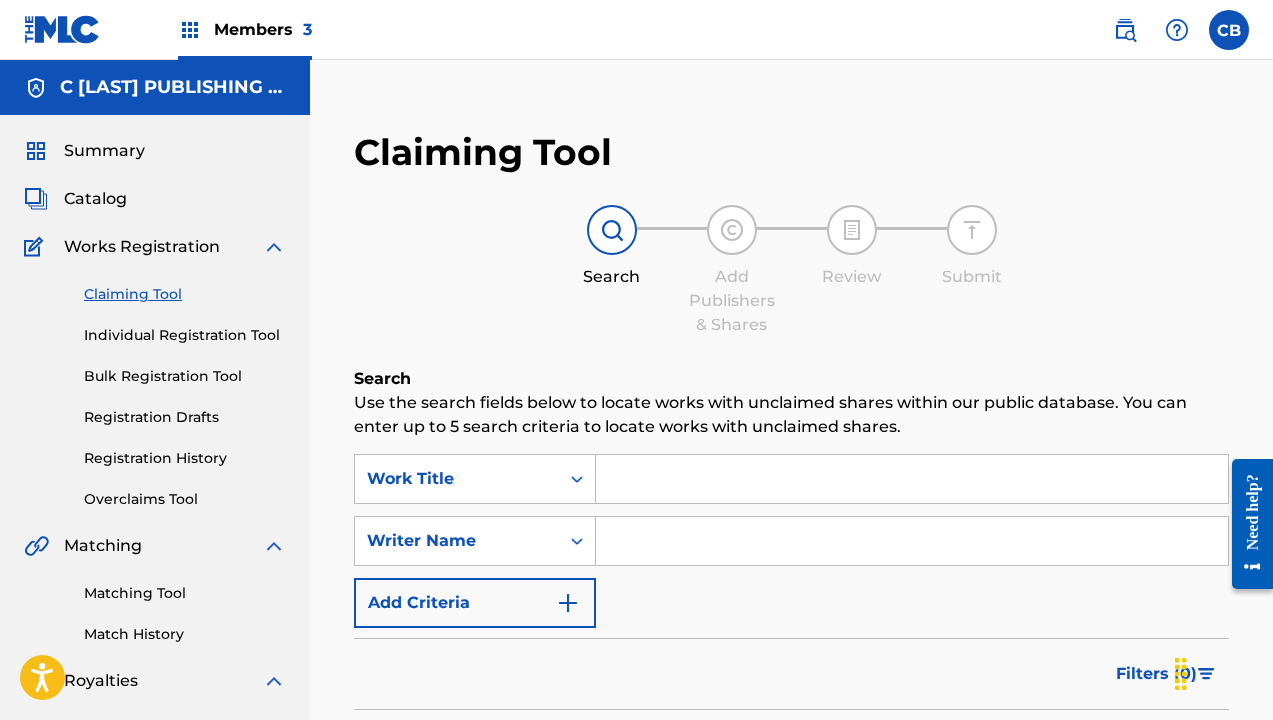 click at bounding box center [912, 479] 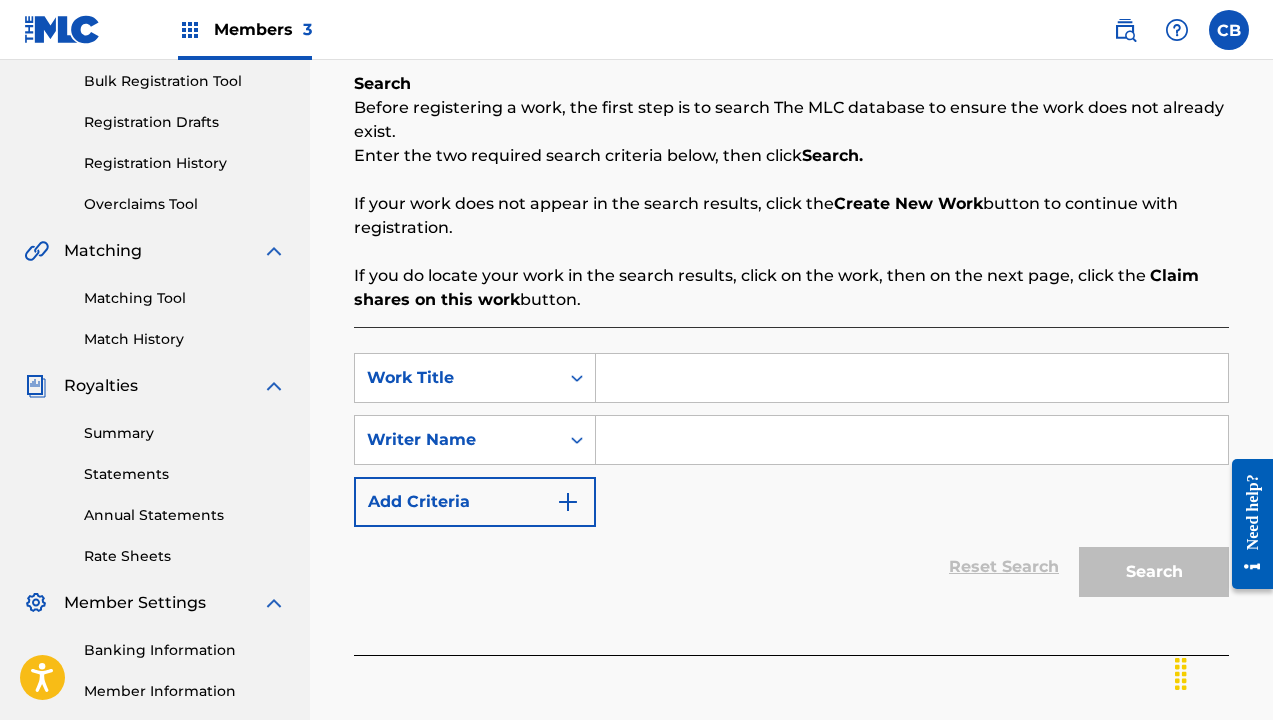 scroll, scrollTop: 299, scrollLeft: 0, axis: vertical 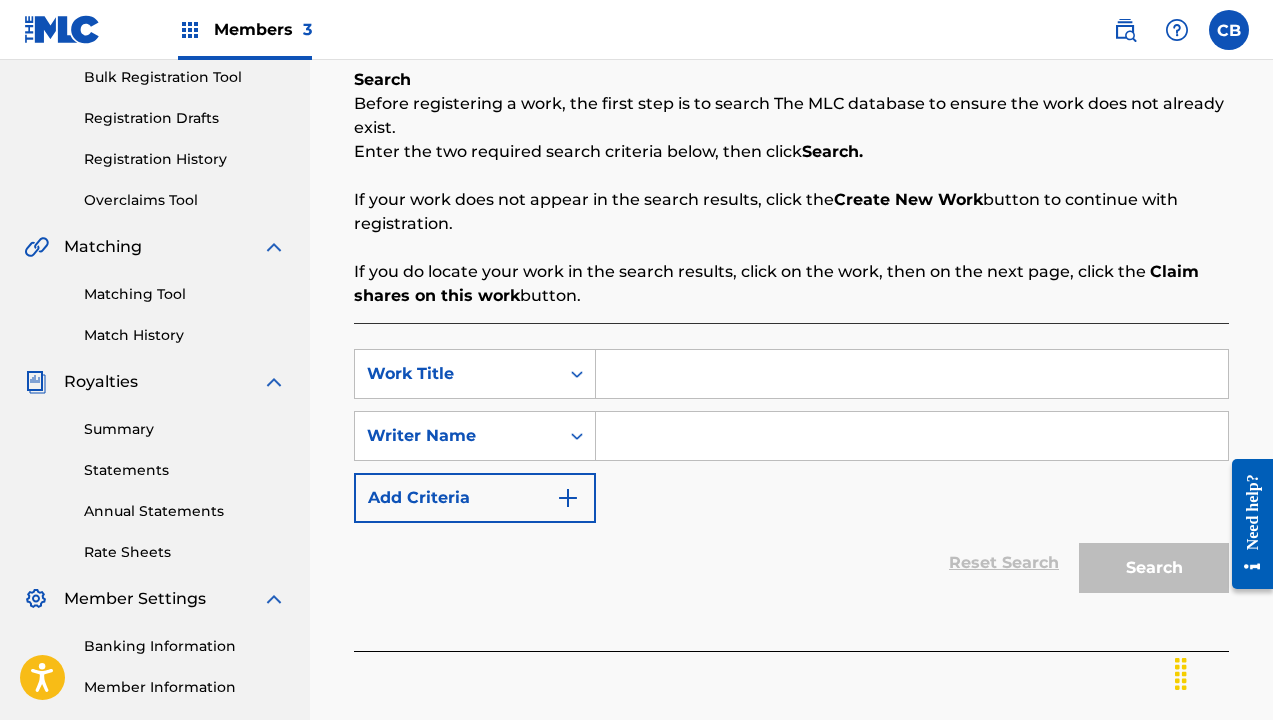 click at bounding box center (912, 436) 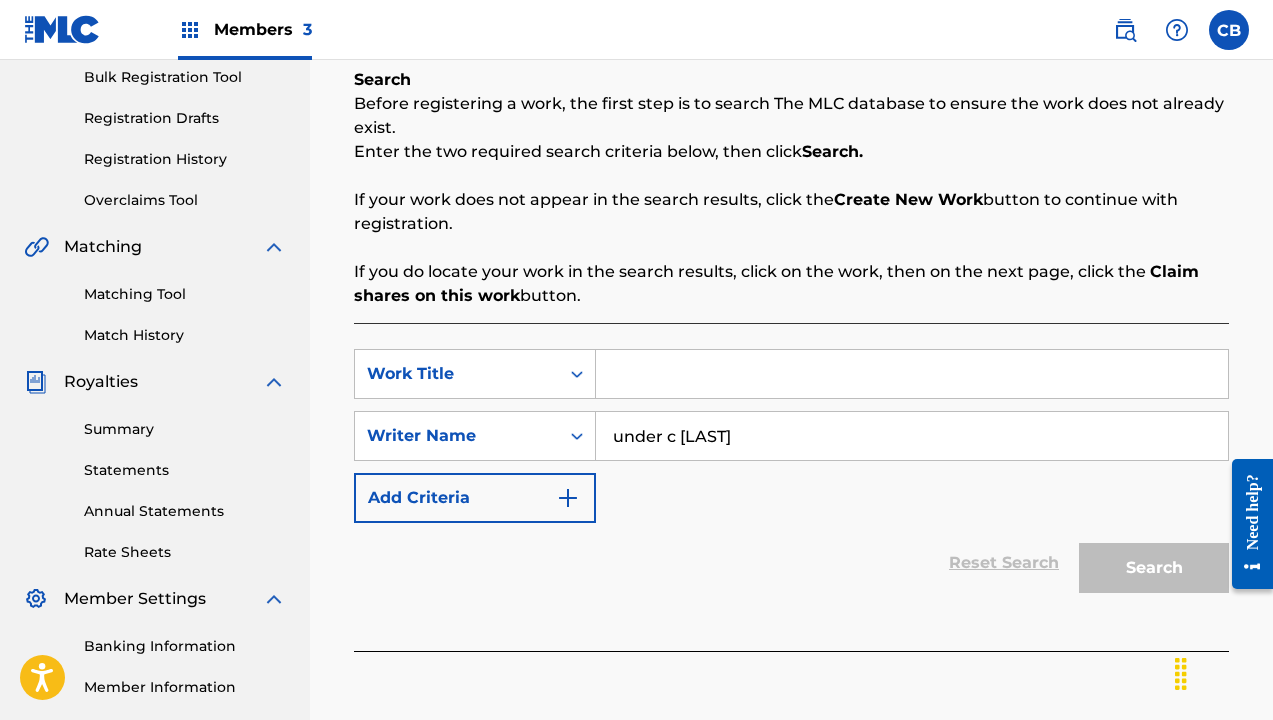 drag, startPoint x: 613, startPoint y: 440, endPoint x: 637, endPoint y: 433, distance: 25 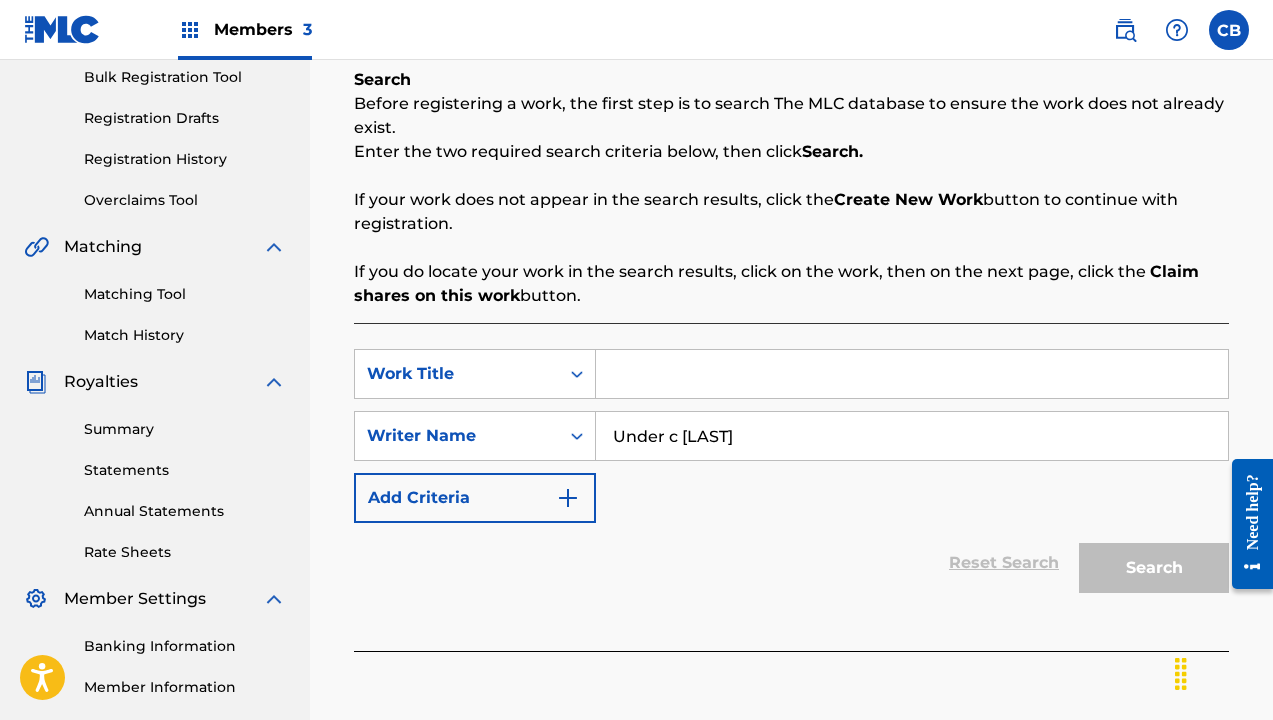 drag, startPoint x: 637, startPoint y: 433, endPoint x: 685, endPoint y: 433, distance: 48 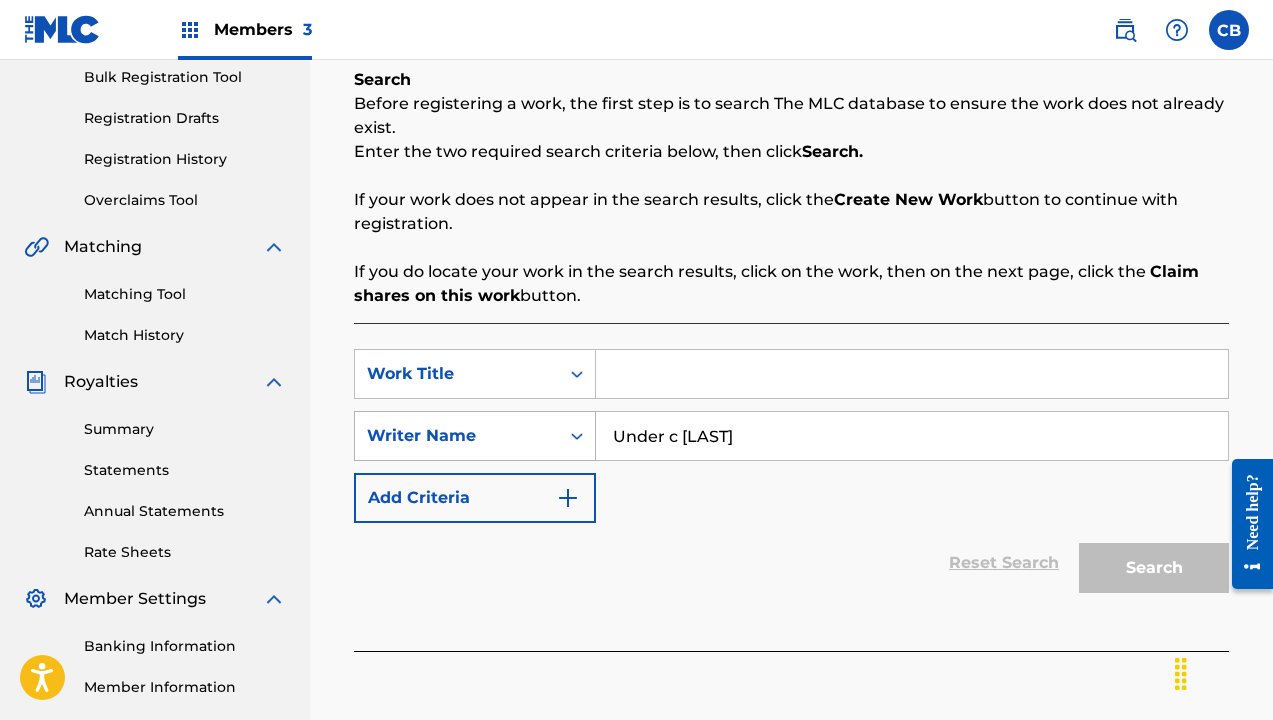 drag, startPoint x: 659, startPoint y: 435, endPoint x: 559, endPoint y: 419, distance: 101.27191 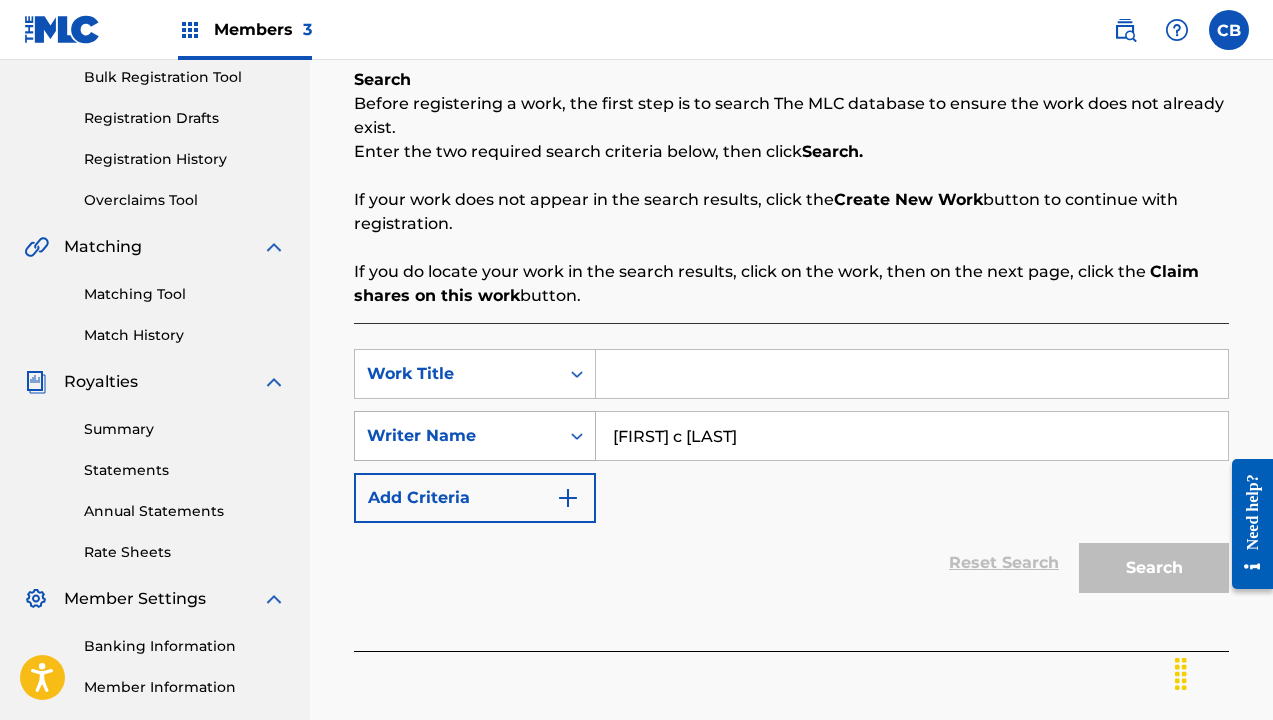 type on "[FIRST] c [LAST]" 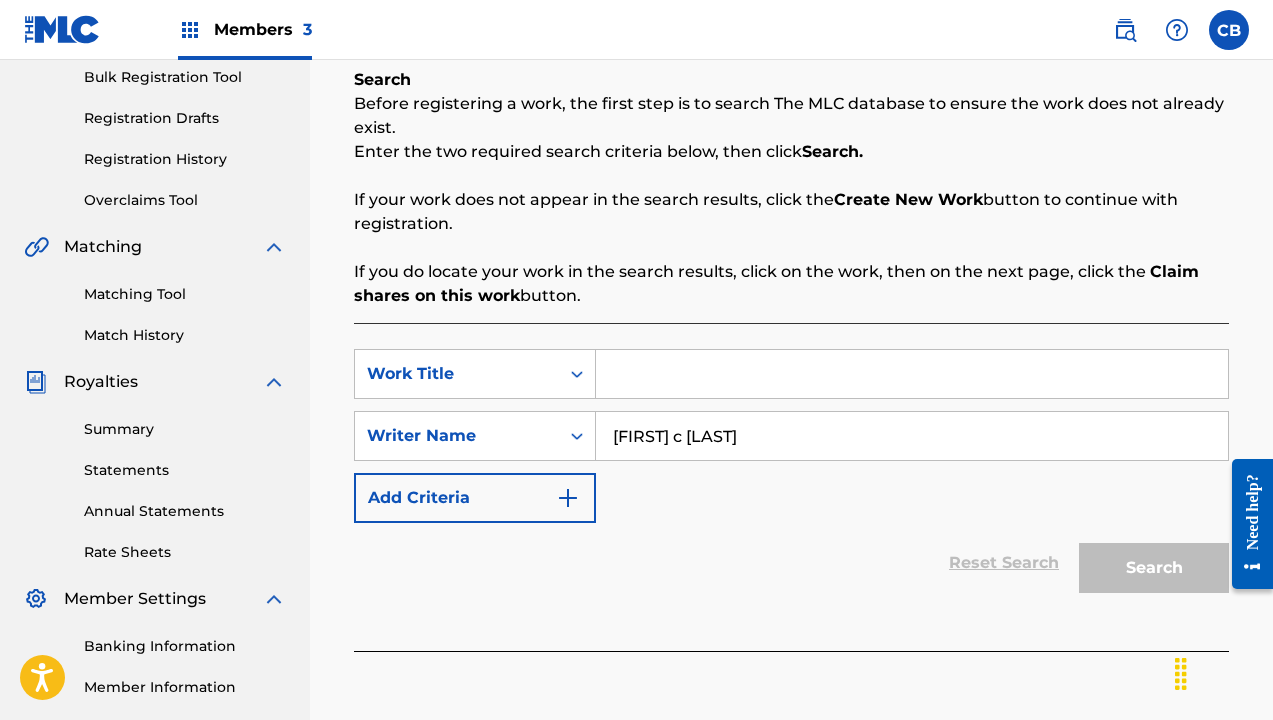 click at bounding box center [912, 374] 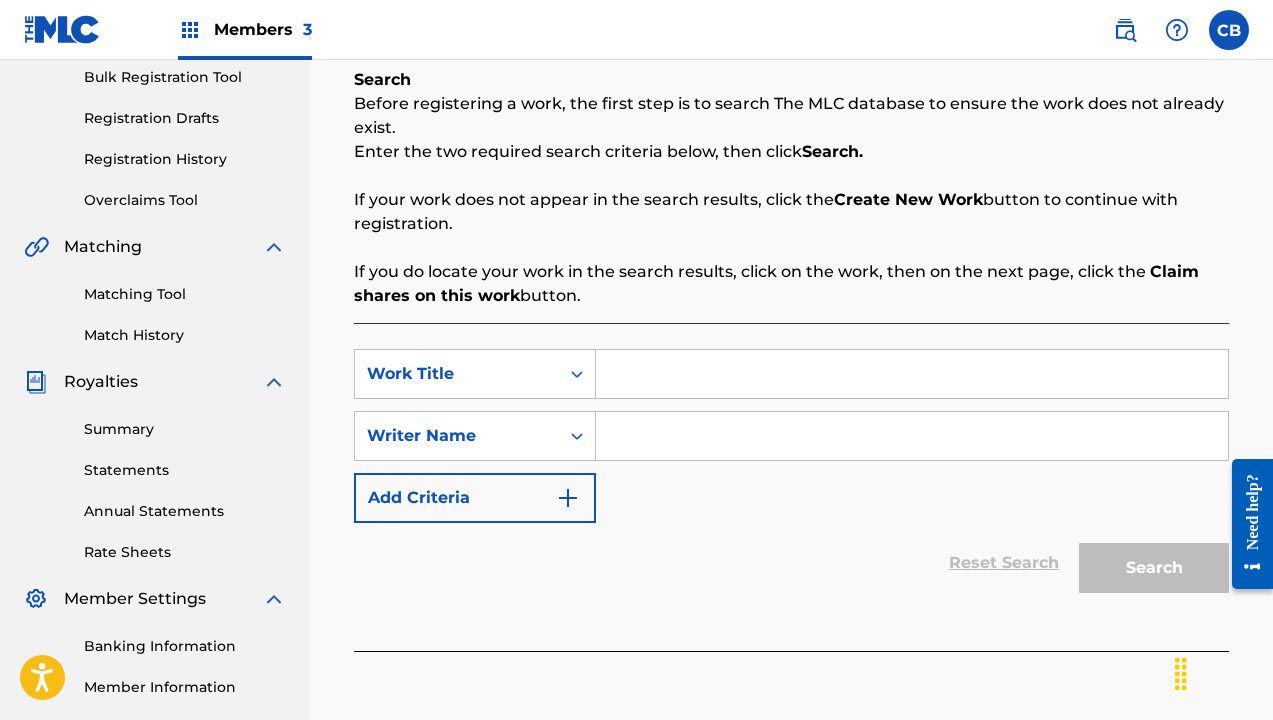 type 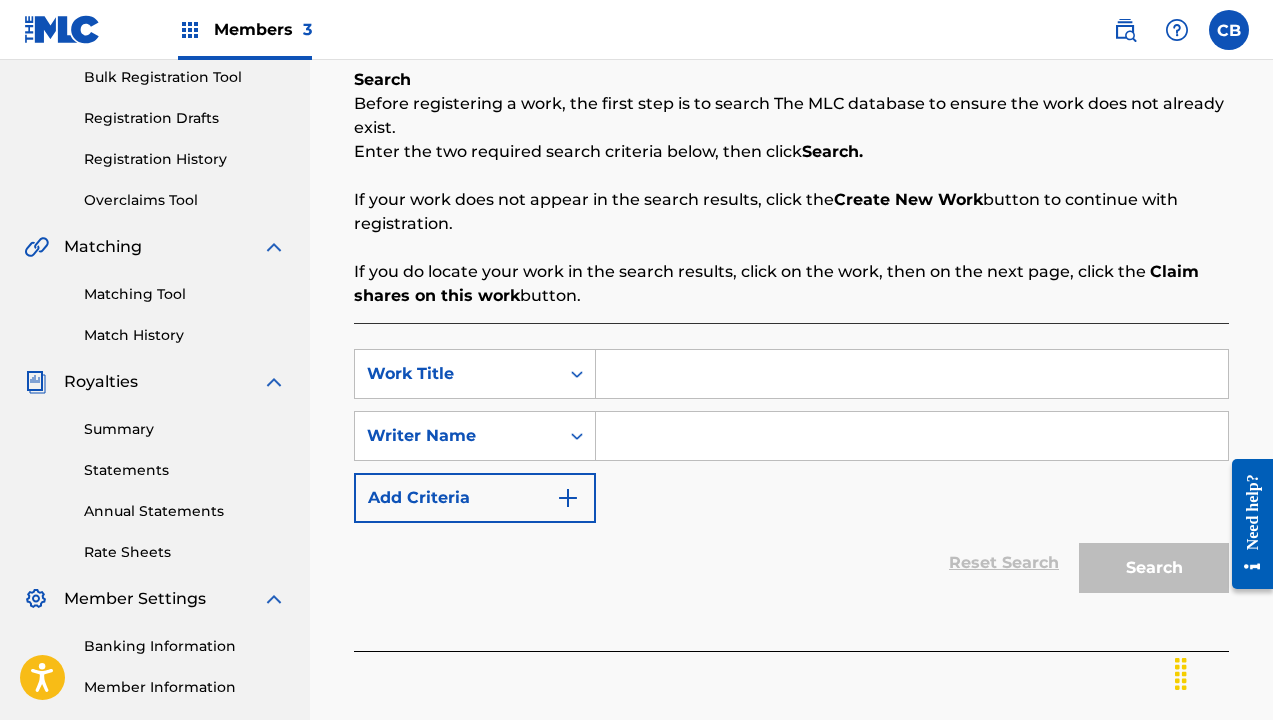 paste on "[LAST] [LAST]" 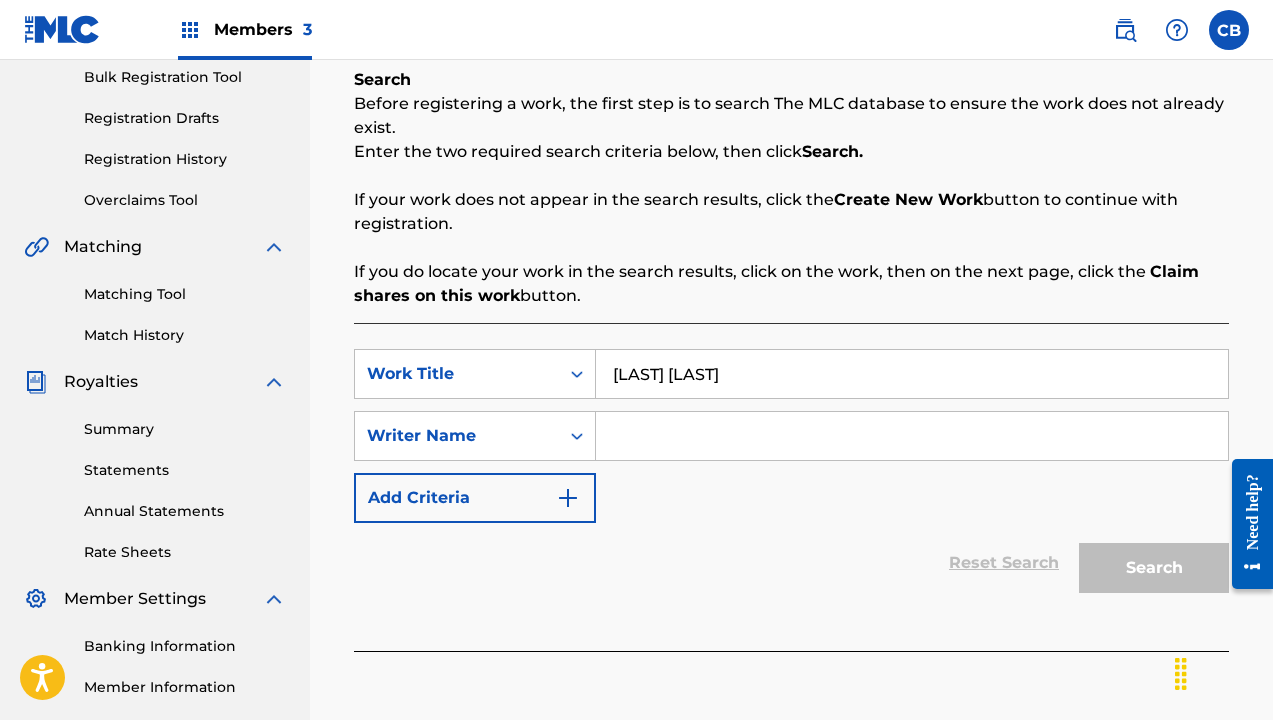 type on "[LAST] [LAST]" 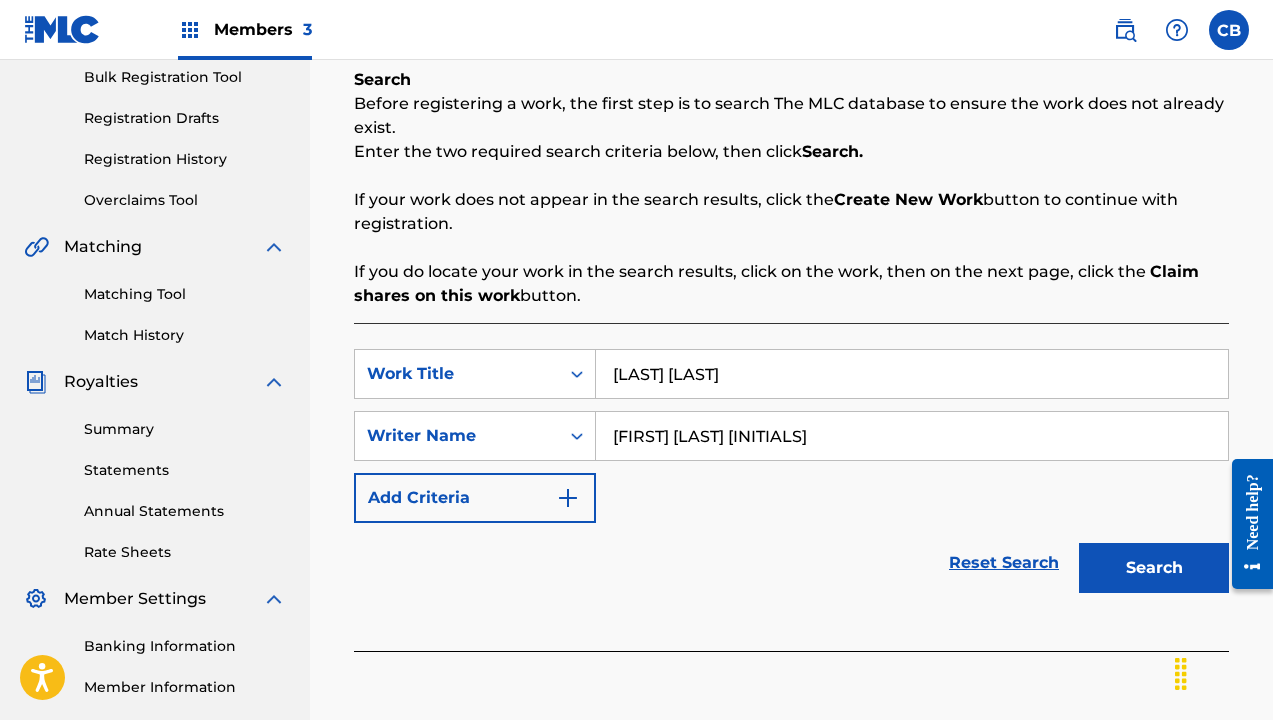 type on "[FIRST] [LAST] [INITIALS]" 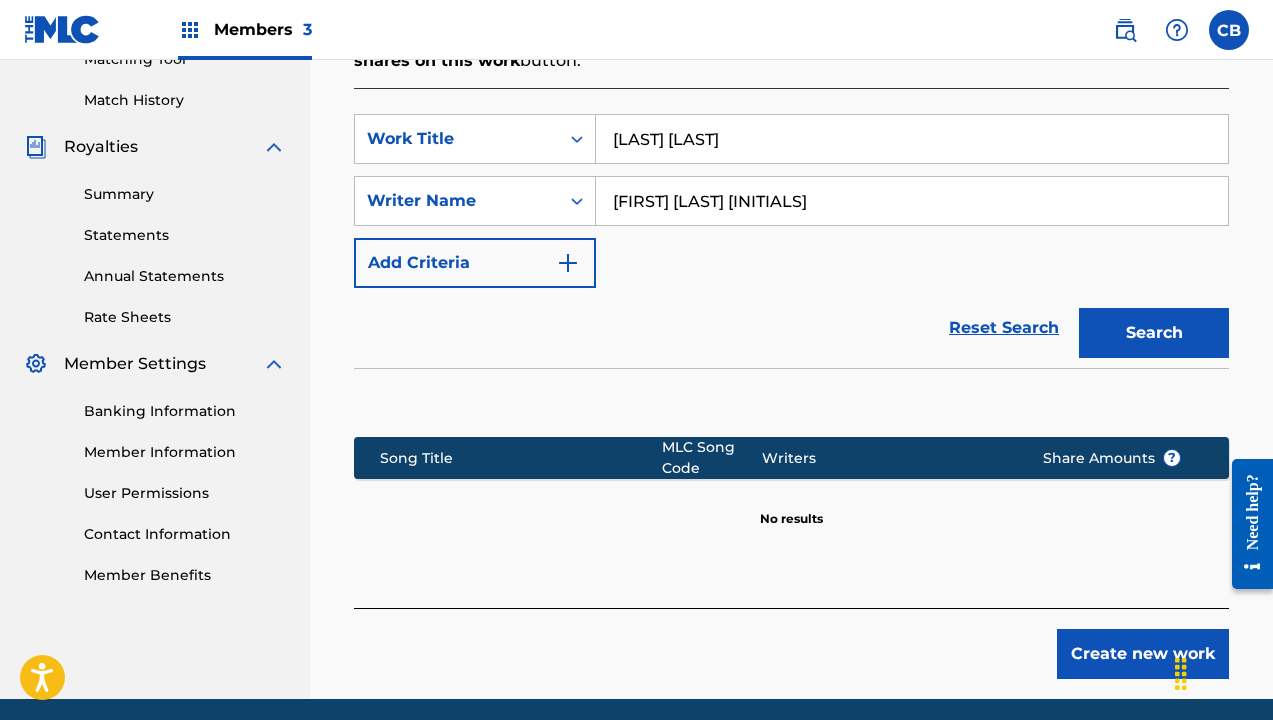scroll, scrollTop: 575, scrollLeft: 0, axis: vertical 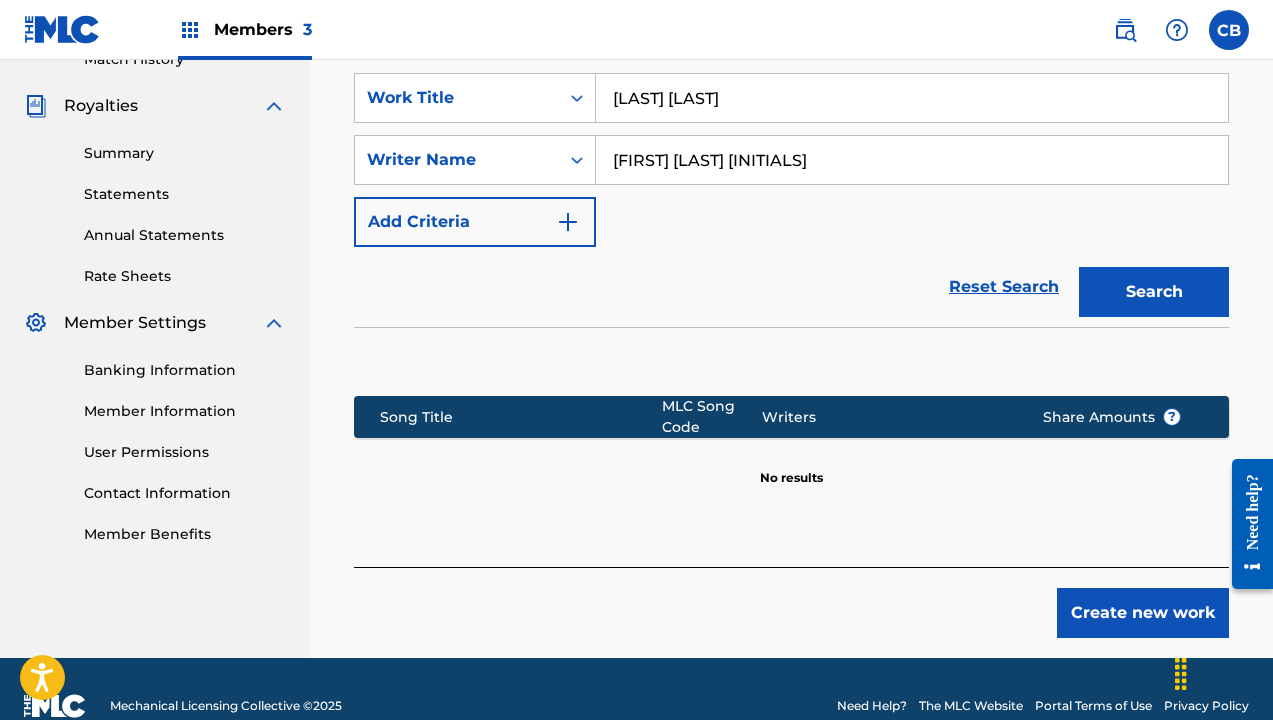 click on "Create new work" at bounding box center [1143, 613] 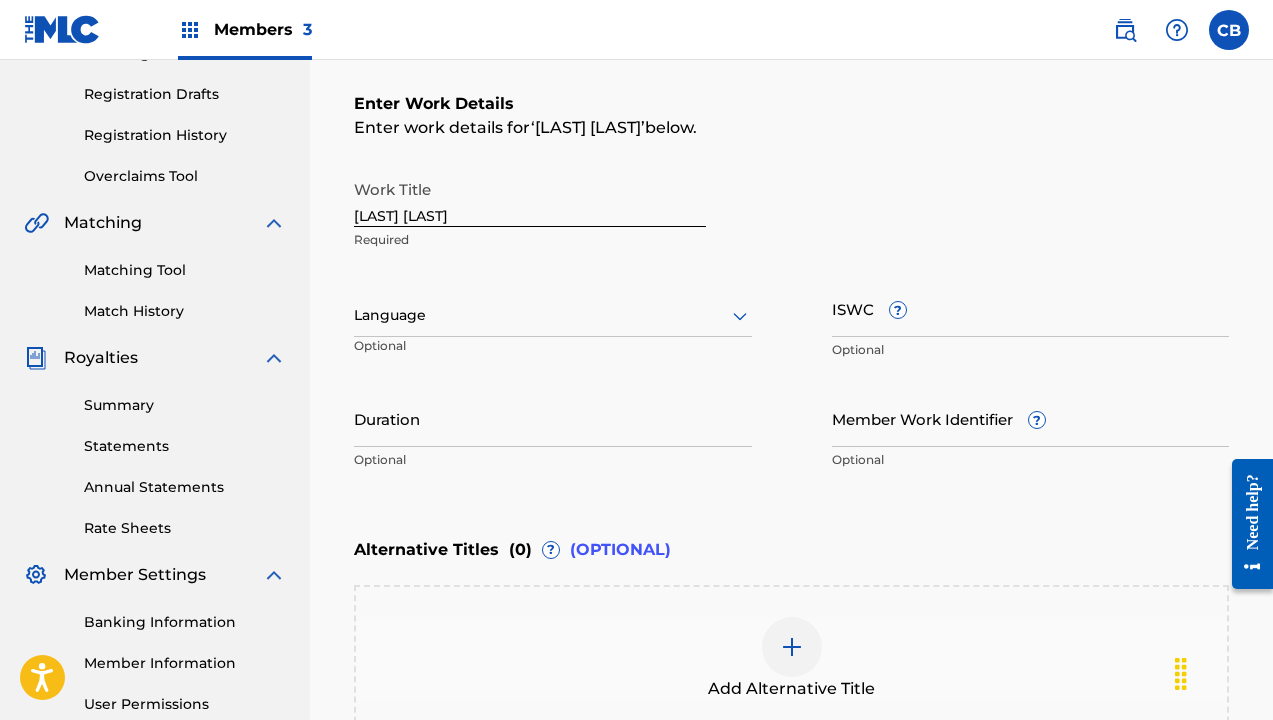 scroll, scrollTop: 319, scrollLeft: 0, axis: vertical 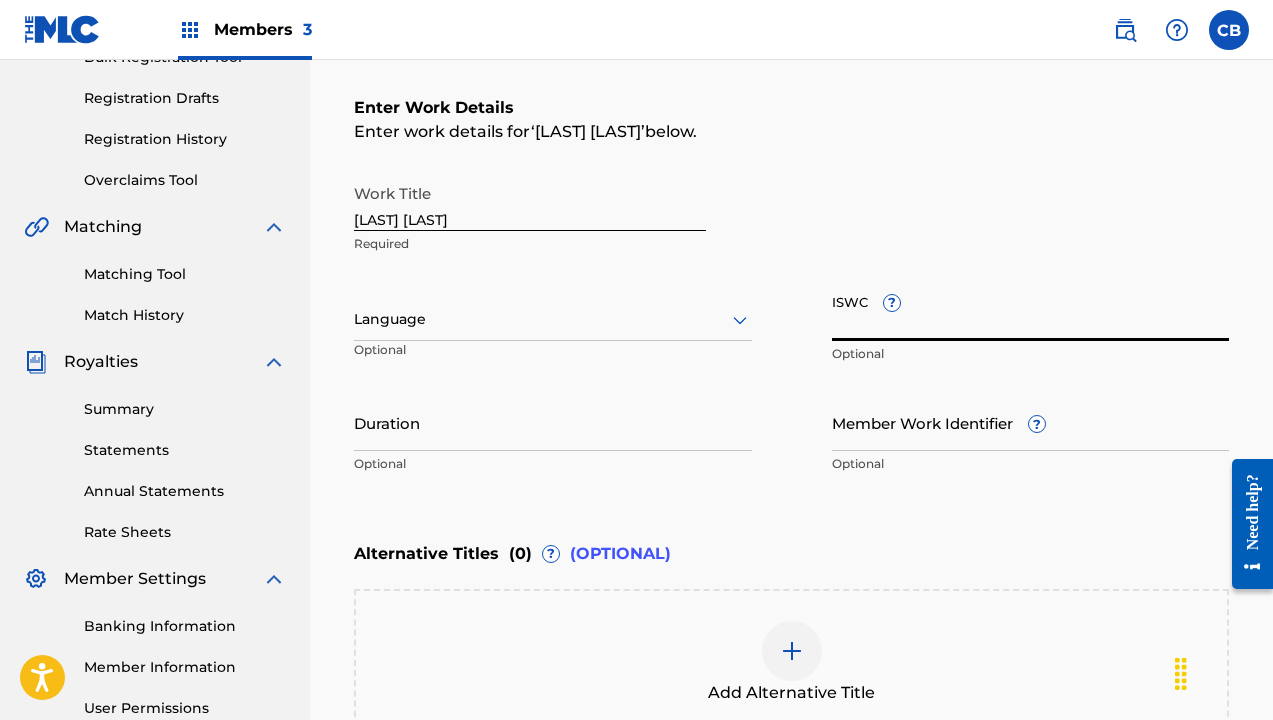 click on "ISWC   ?" at bounding box center (1031, 312) 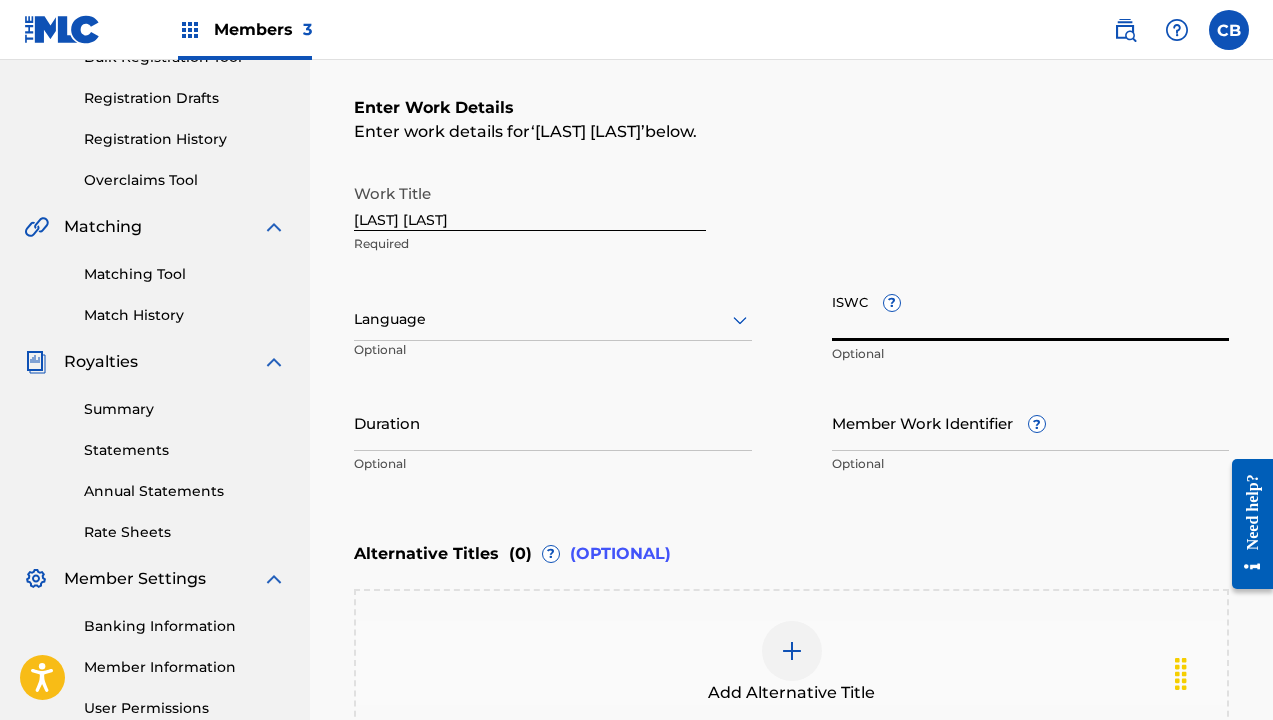 paste on "[PHONE]" 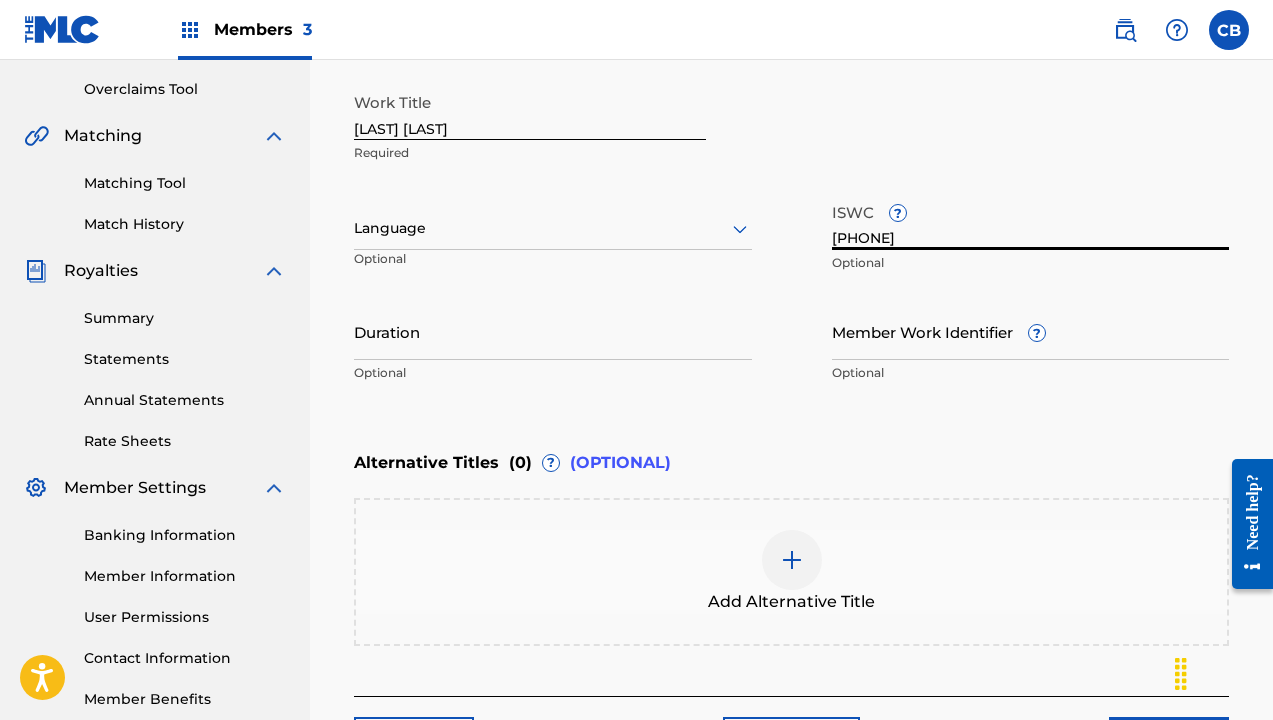 scroll, scrollTop: 439, scrollLeft: 0, axis: vertical 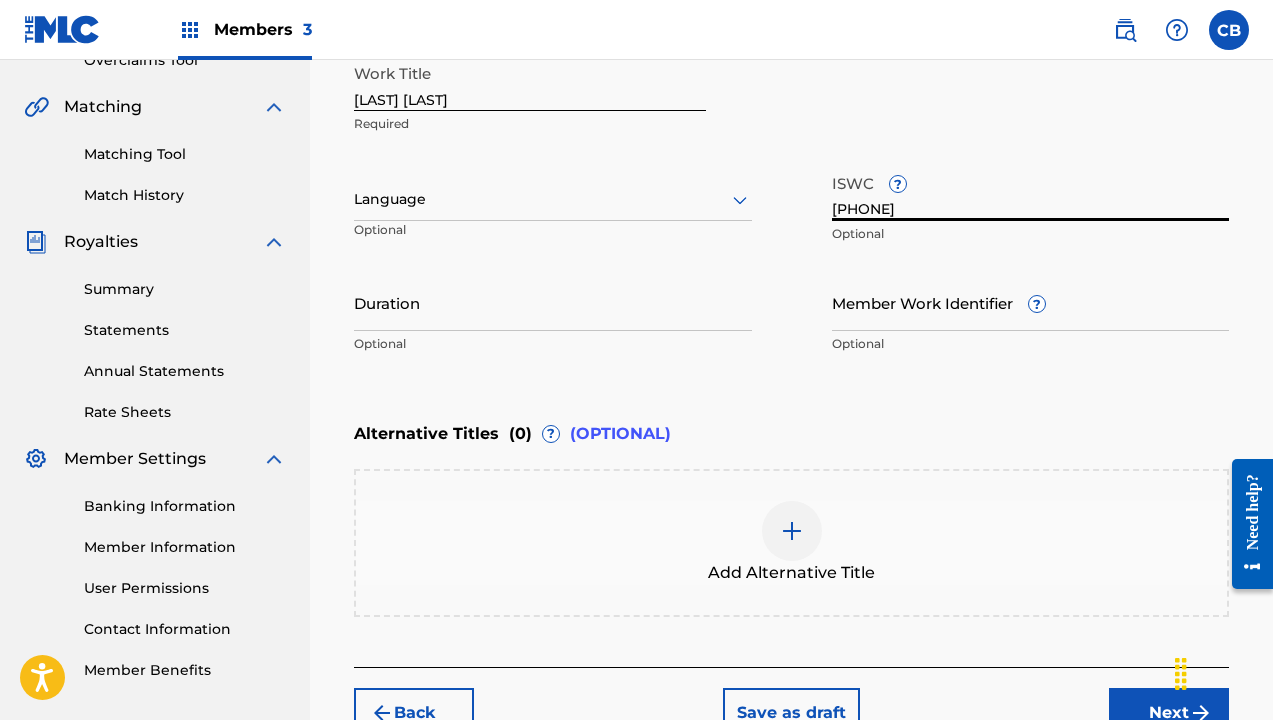 type on "[PHONE]" 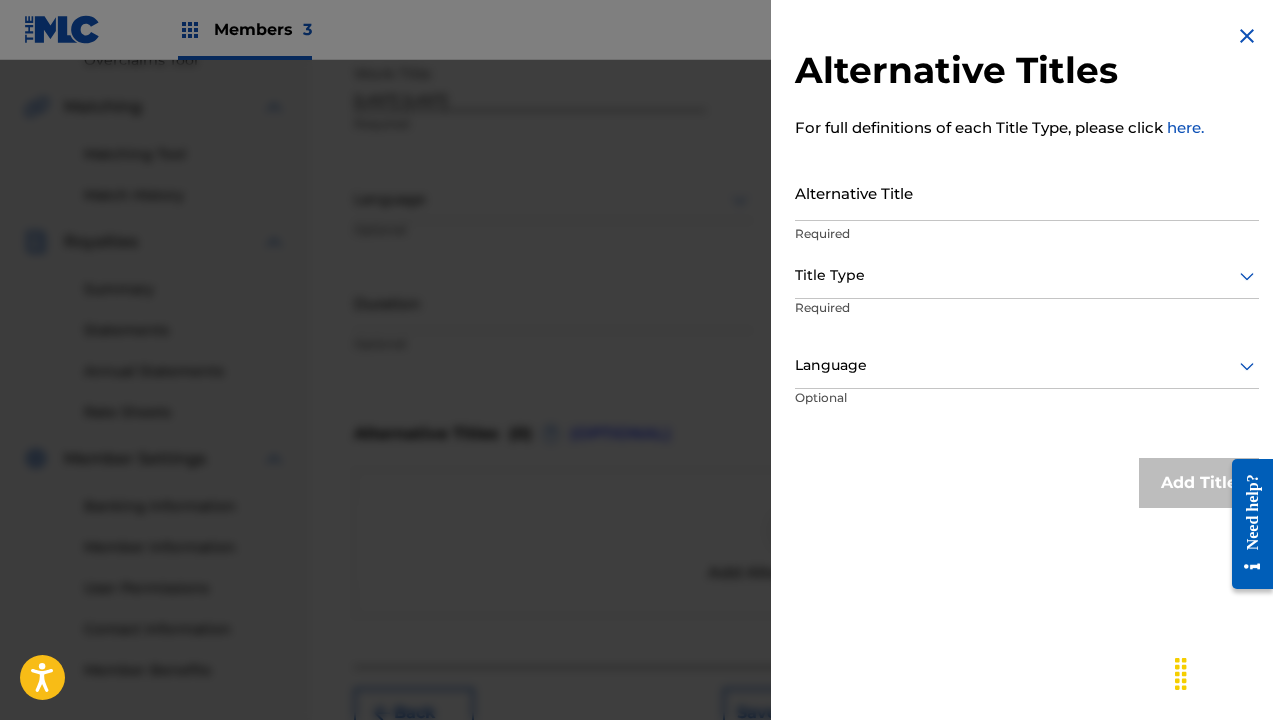click at bounding box center [1247, 36] 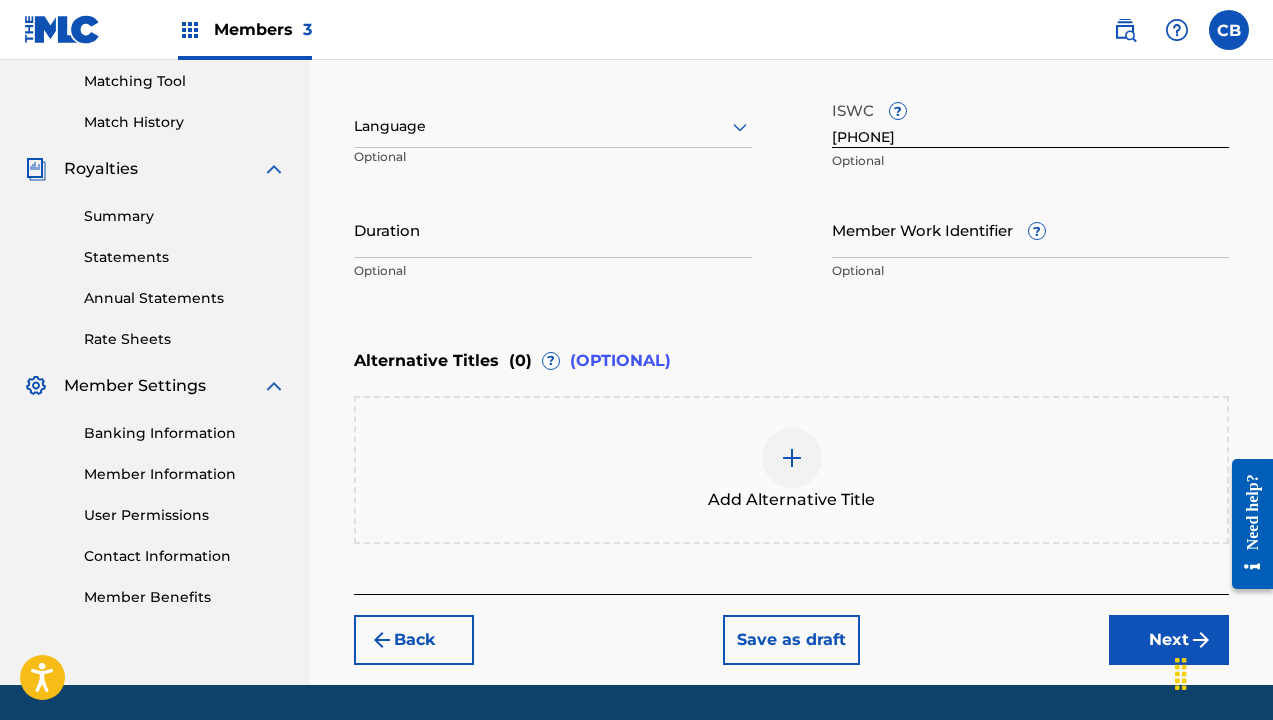 scroll, scrollTop: 573, scrollLeft: 0, axis: vertical 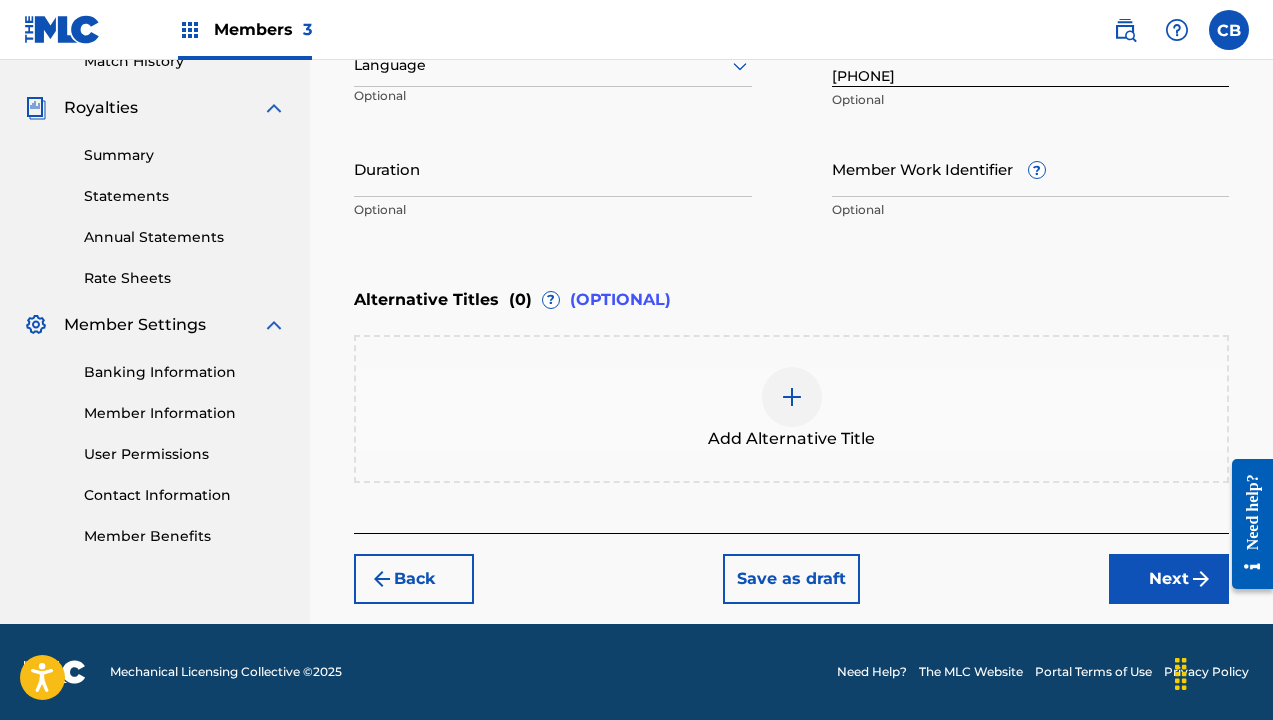 click on "Next" at bounding box center [1169, 579] 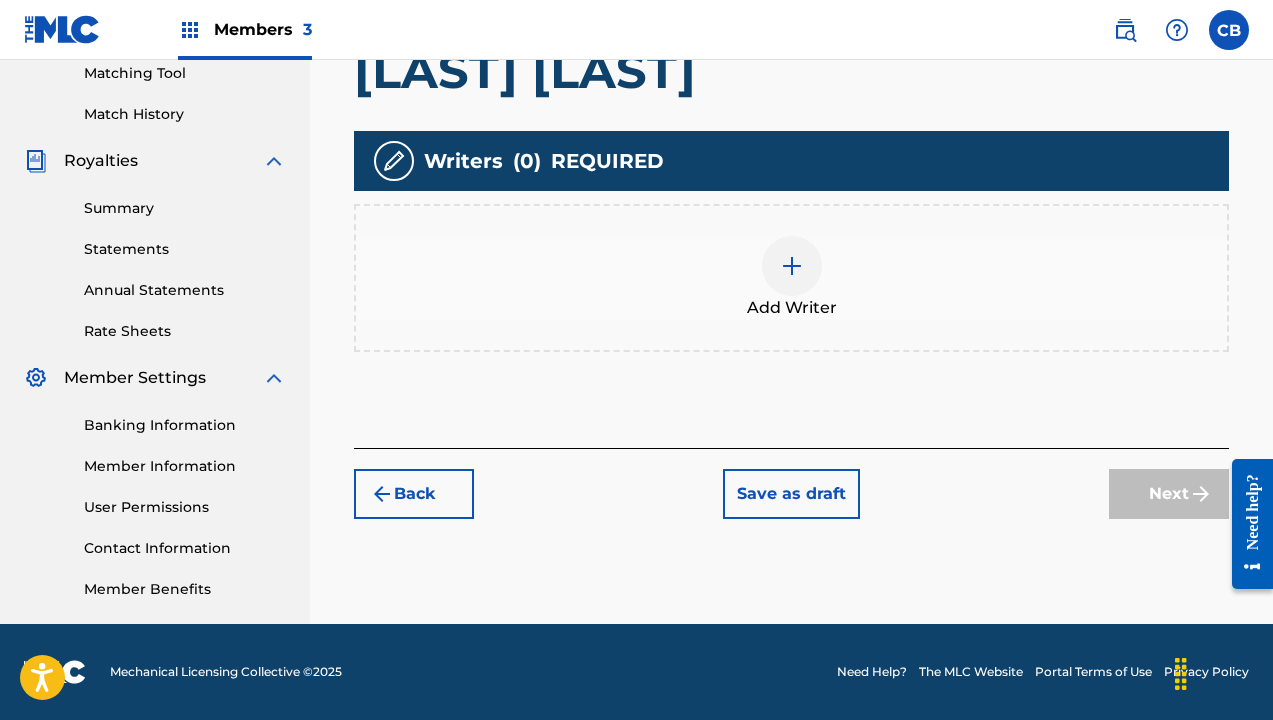 click at bounding box center (792, 266) 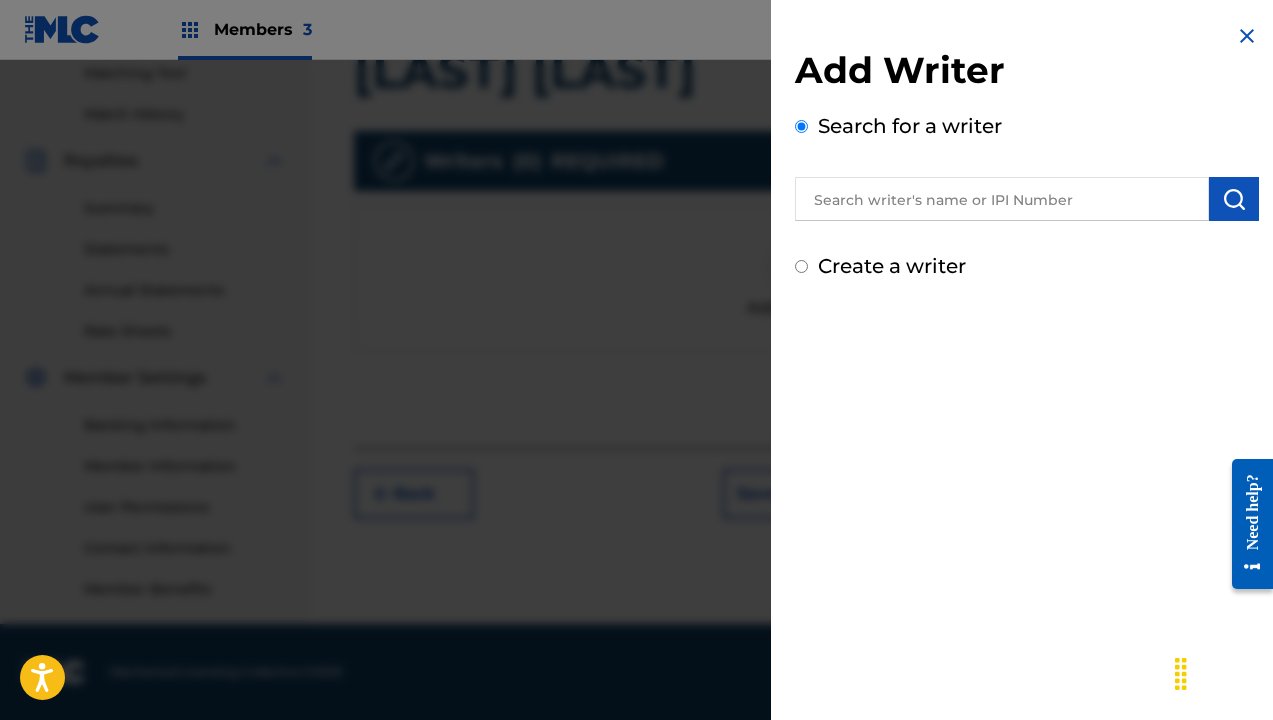 click at bounding box center (1002, 199) 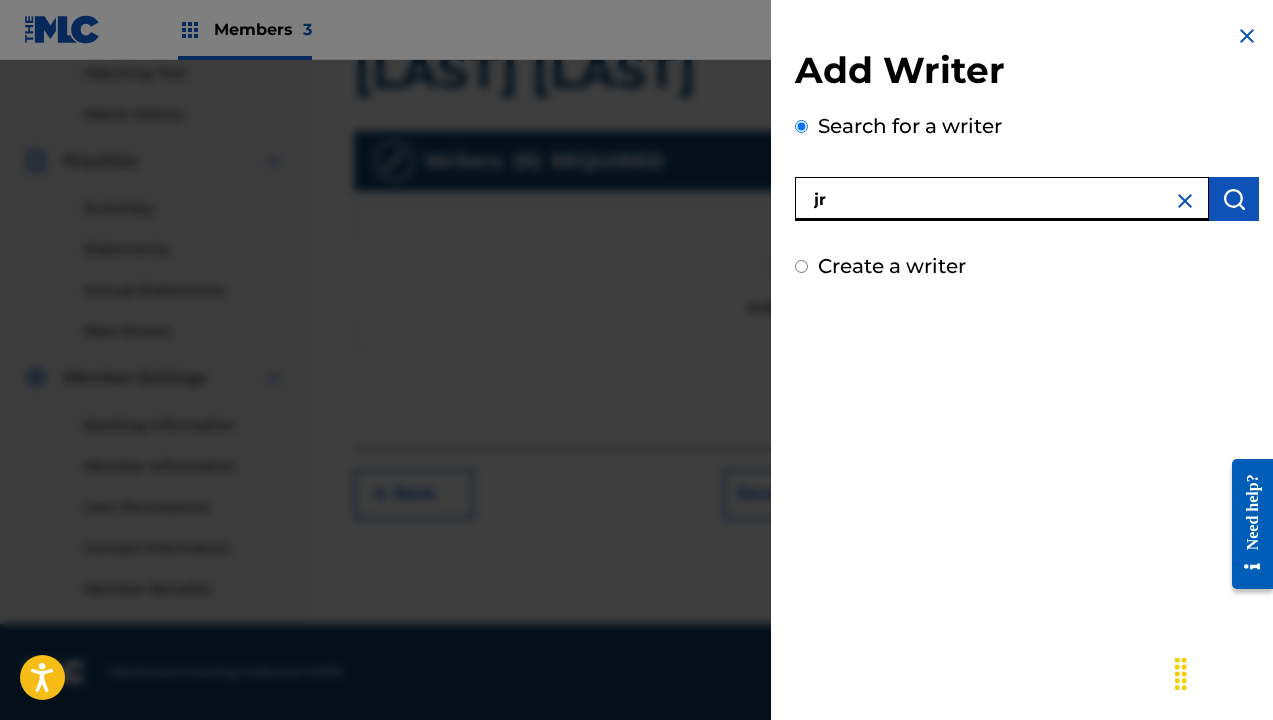 type on "jr" 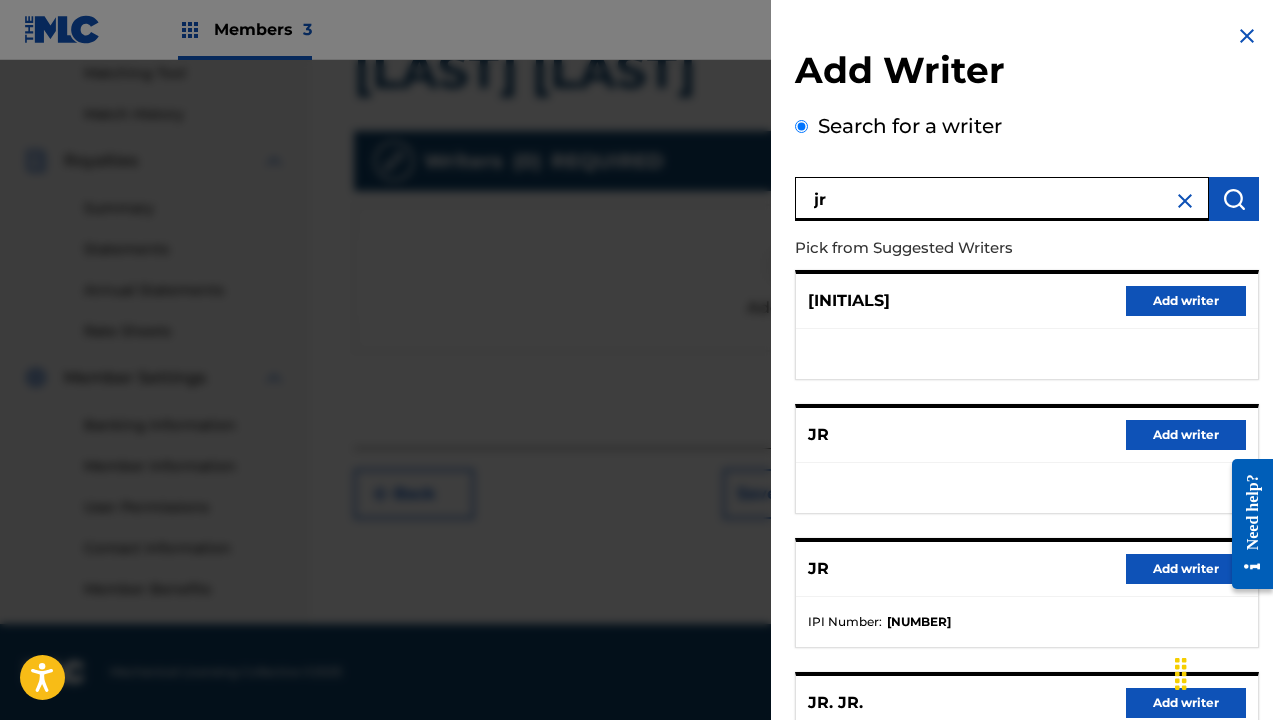 drag, startPoint x: 869, startPoint y: 214, endPoint x: 794, endPoint y: 196, distance: 77.12976 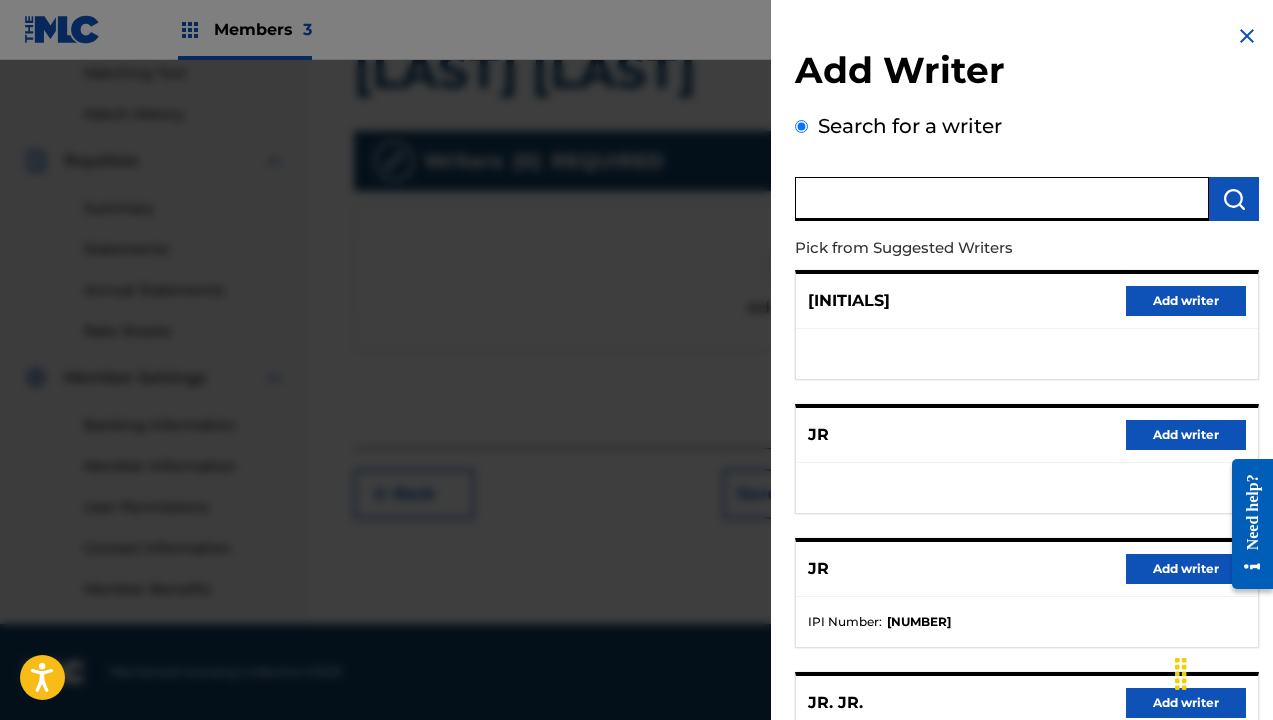 paste on "[FIRST] [LAST] [INITIALS]" 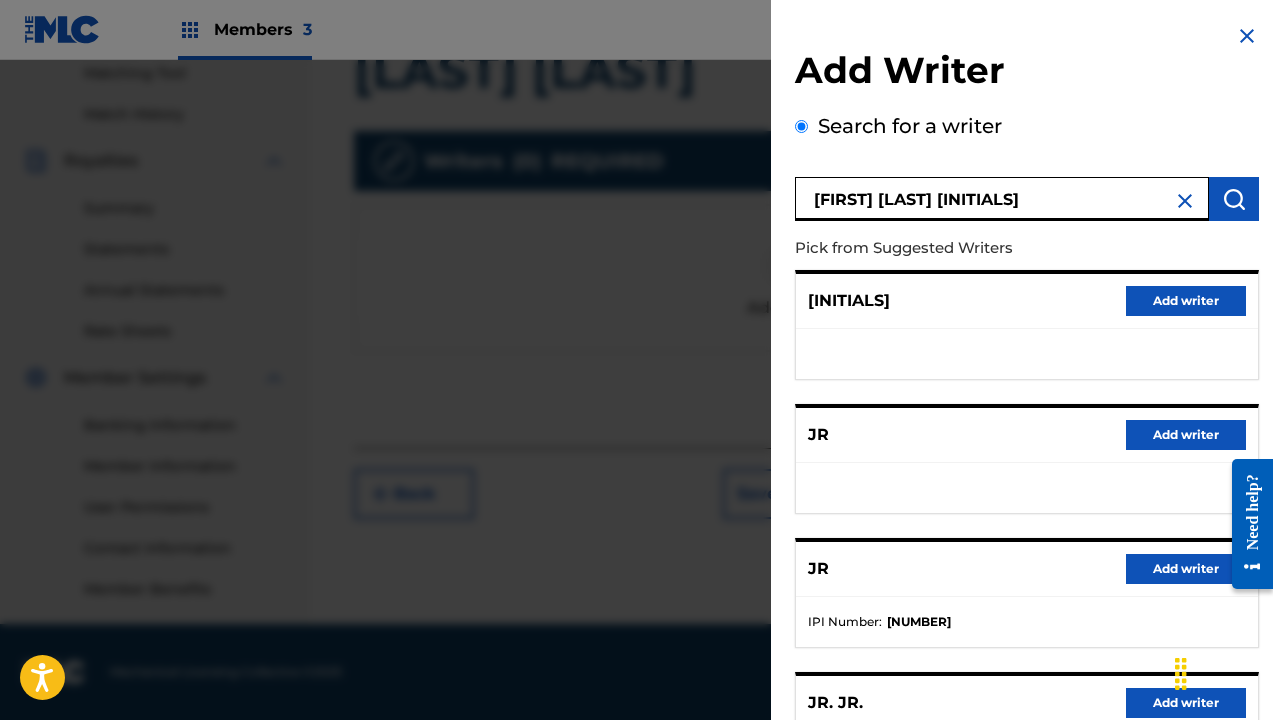 type on "[FIRST] [LAST] [INITIALS]" 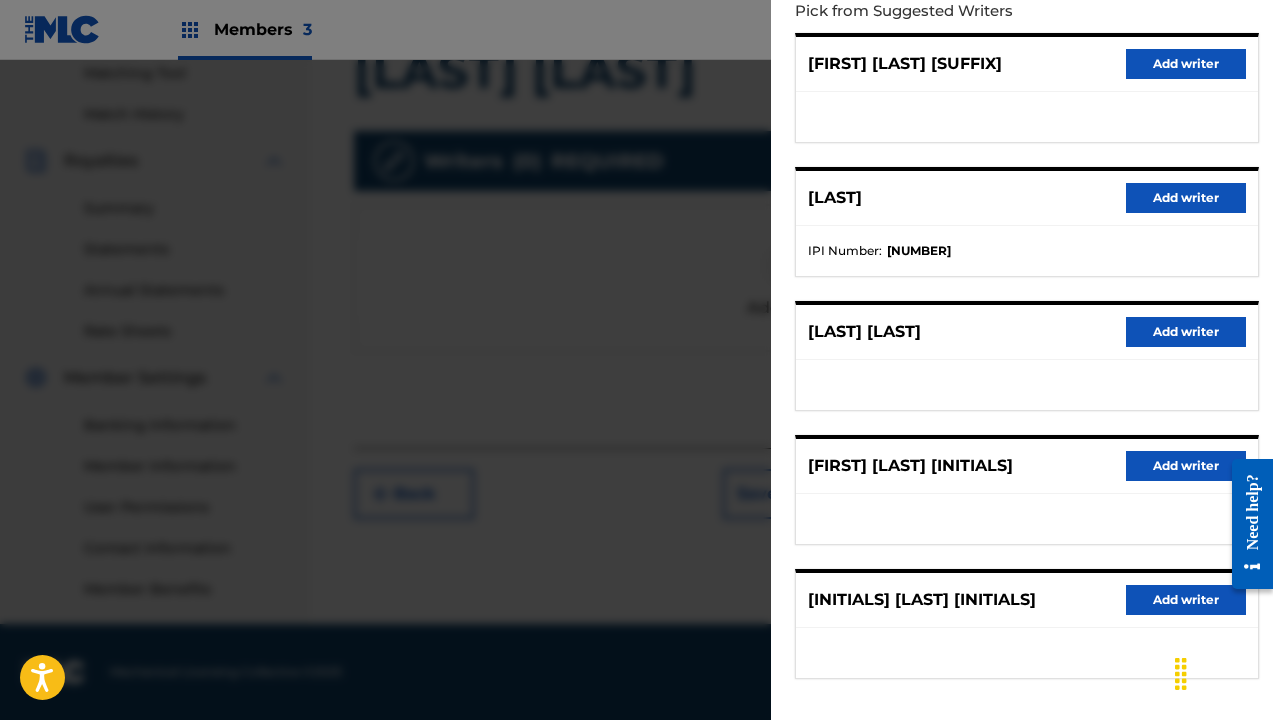 scroll, scrollTop: 103, scrollLeft: 0, axis: vertical 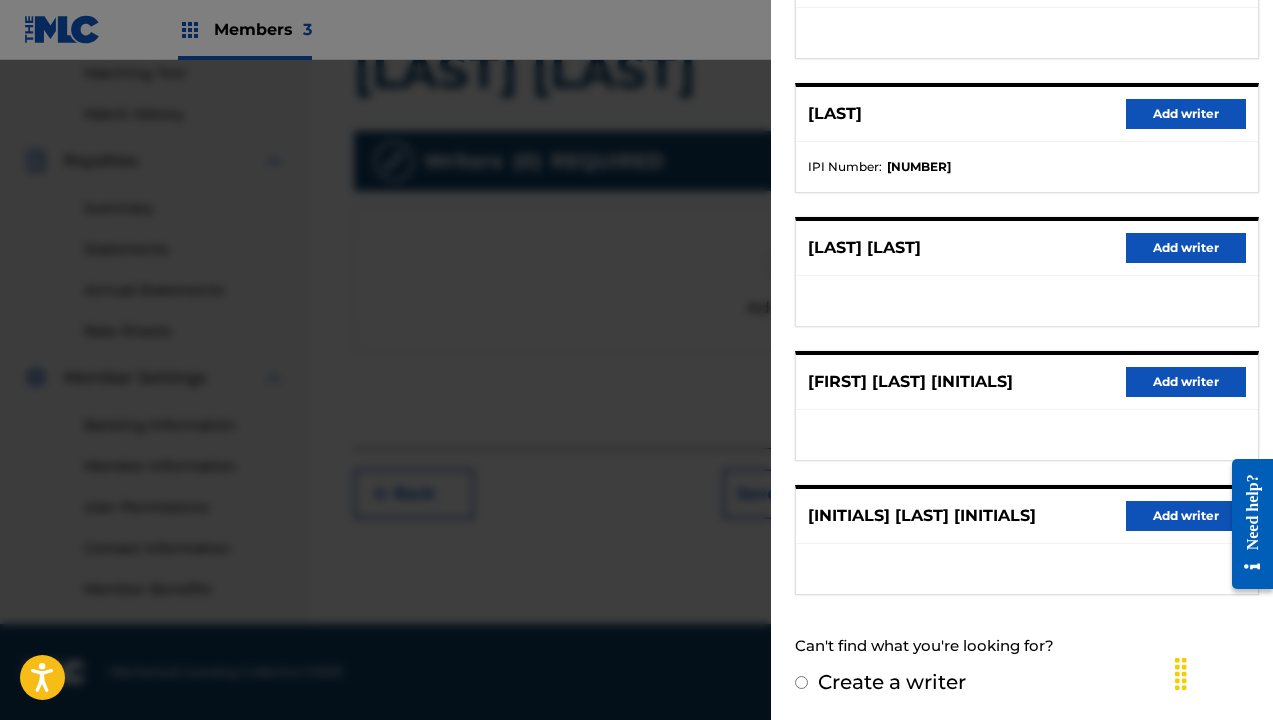 click on "Create a writer" at bounding box center (801, 682) 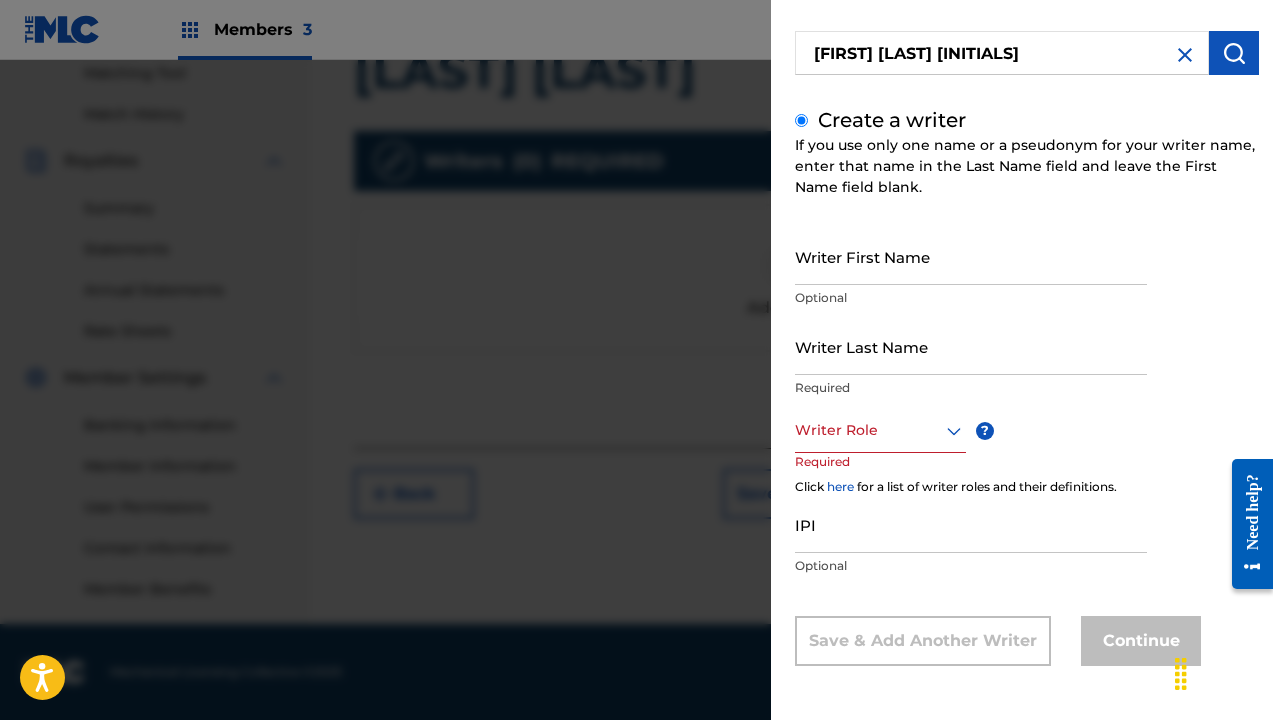 scroll, scrollTop: 83, scrollLeft: 0, axis: vertical 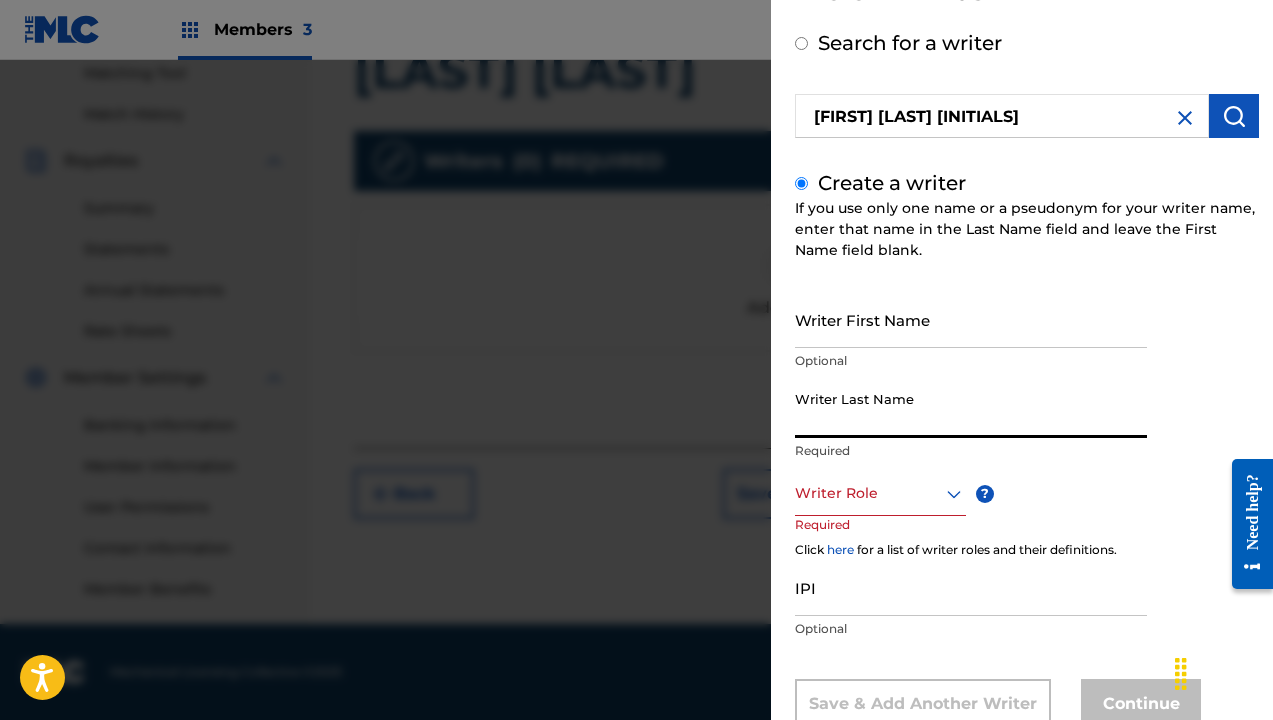 click on "Writer Last Name" at bounding box center [971, 409] 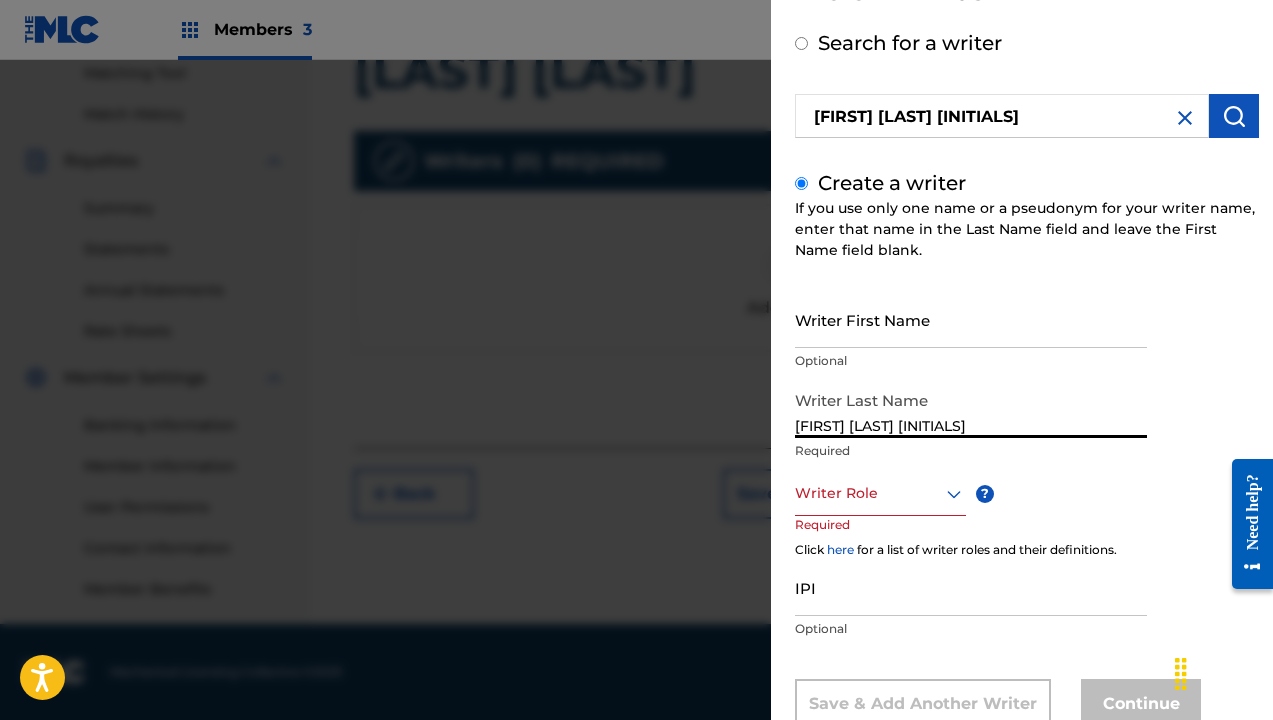 drag, startPoint x: 873, startPoint y: 428, endPoint x: 802, endPoint y: 414, distance: 72.36712 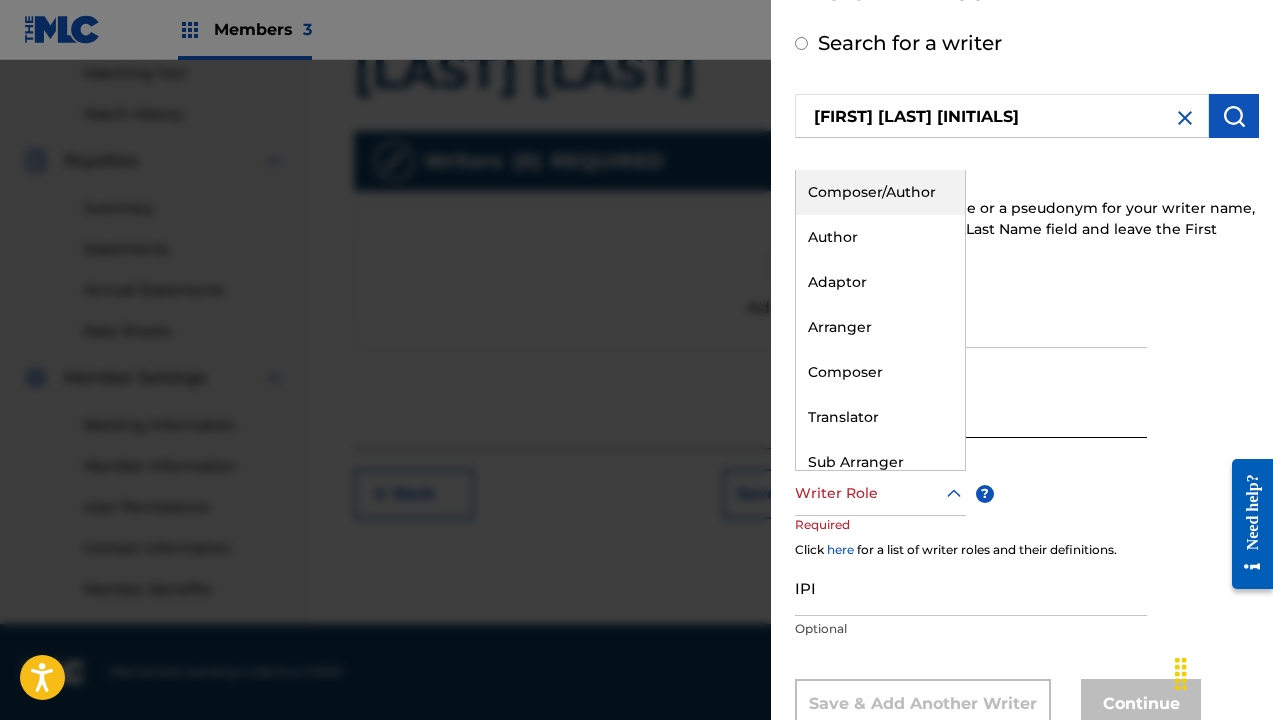click 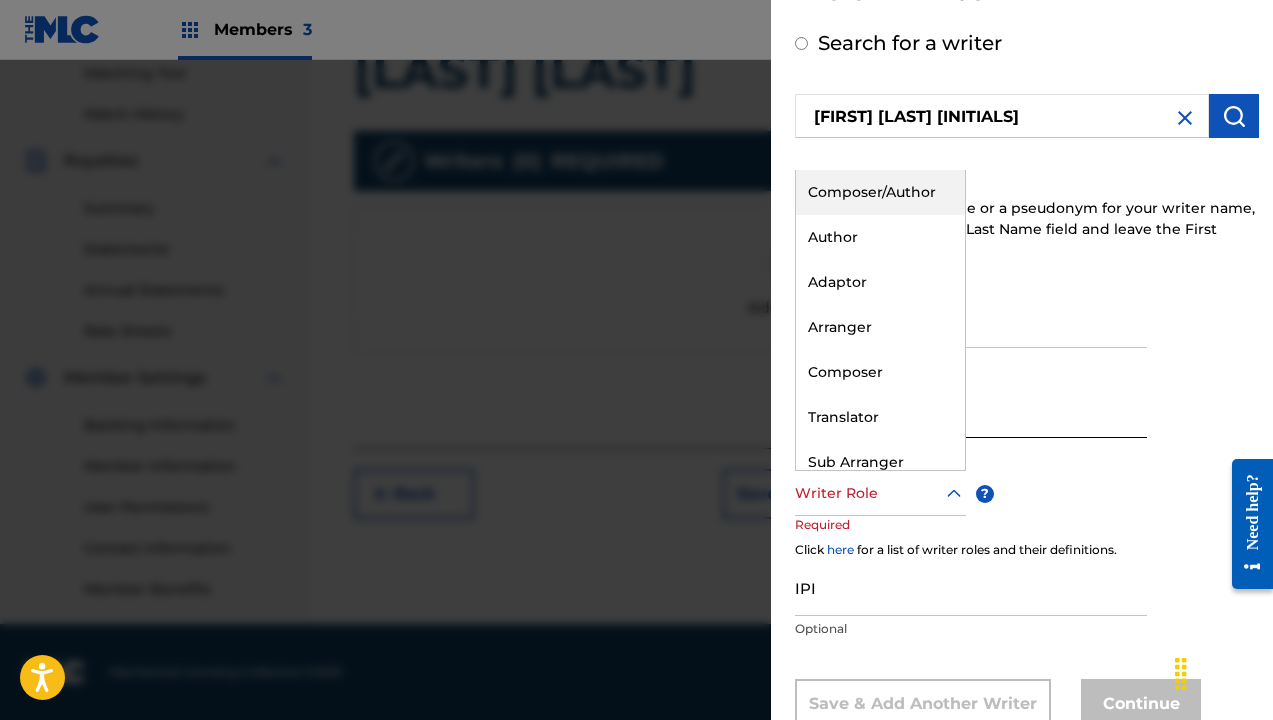 click on "Composer/Author" at bounding box center [880, 192] 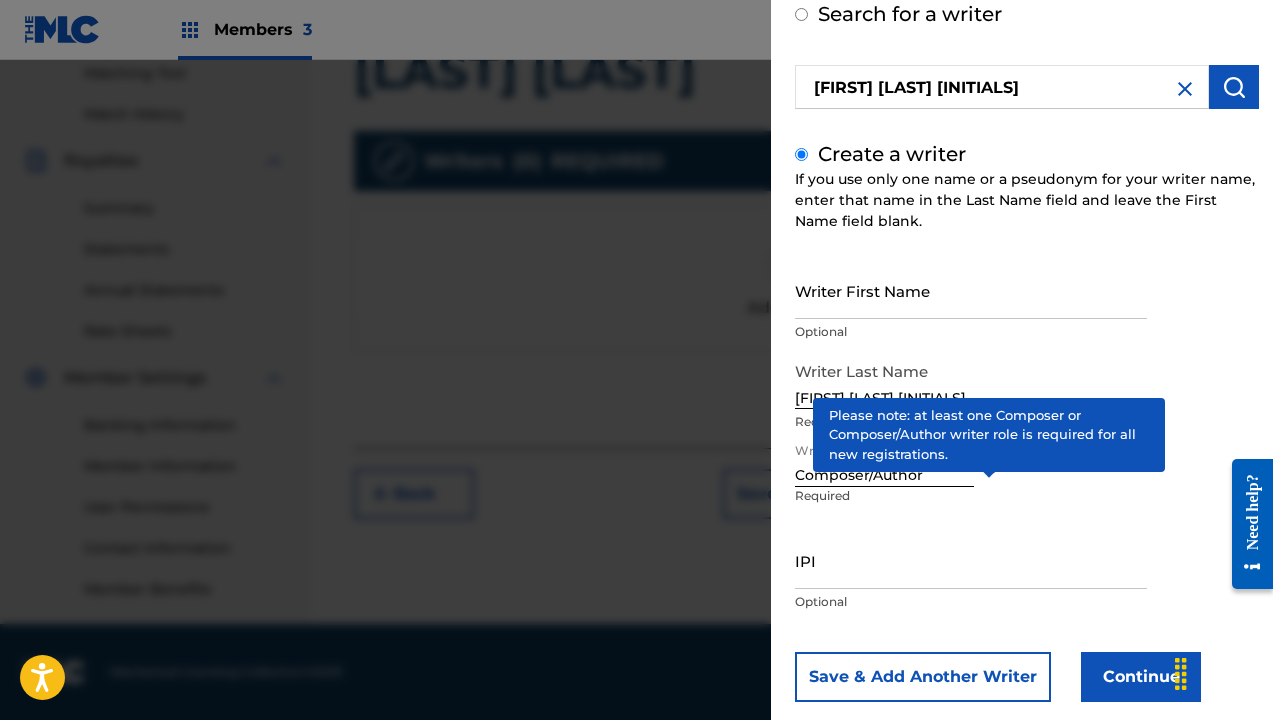 scroll, scrollTop: 148, scrollLeft: 0, axis: vertical 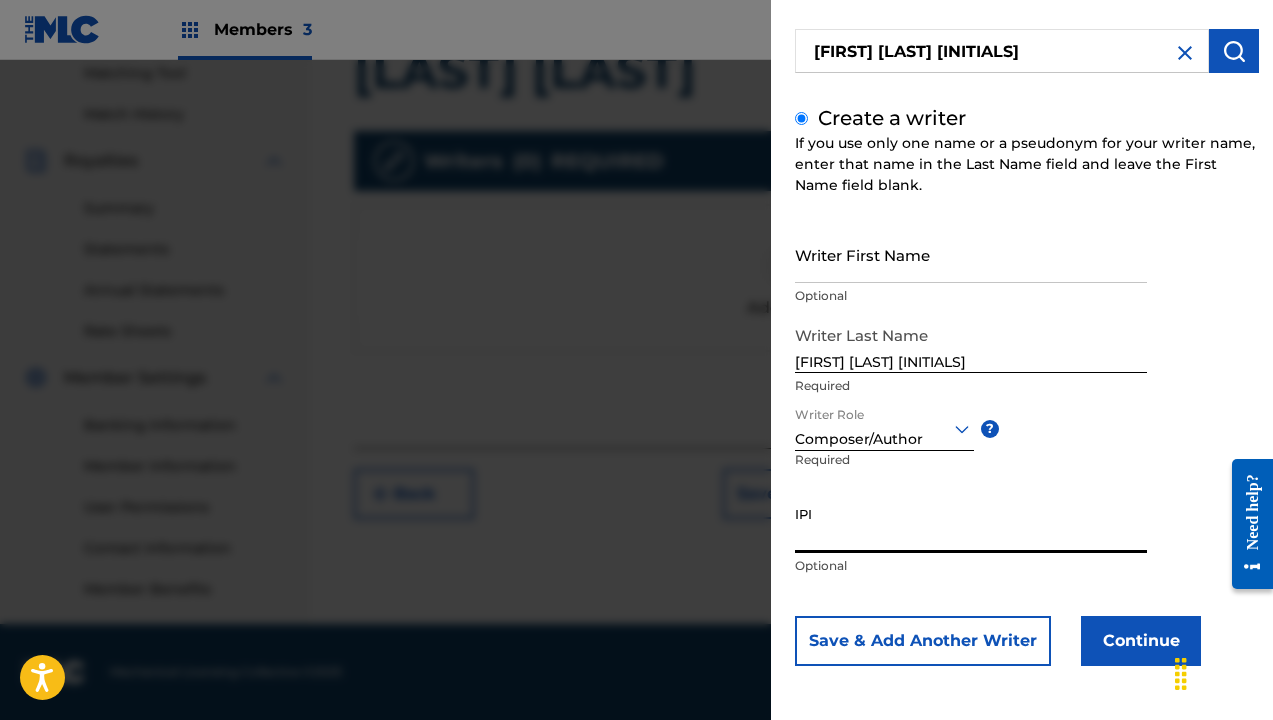 click on "IPI" at bounding box center [971, 524] 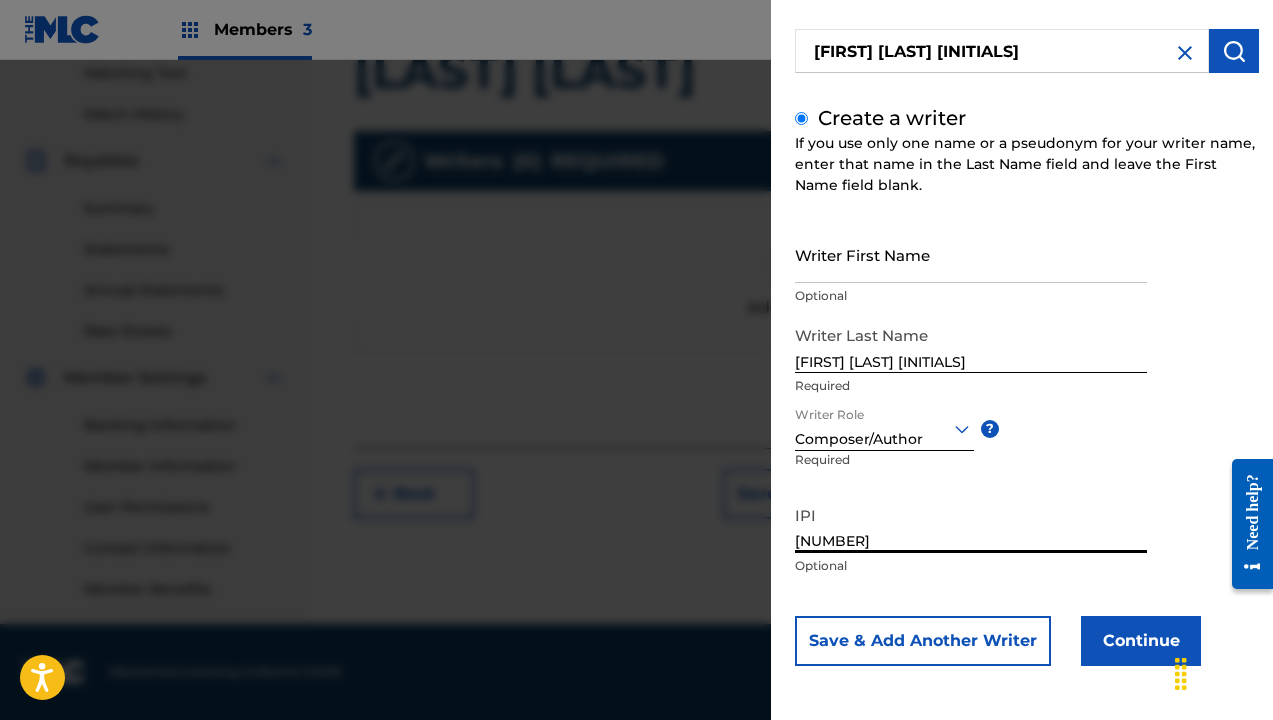 type on "[NUMBER]" 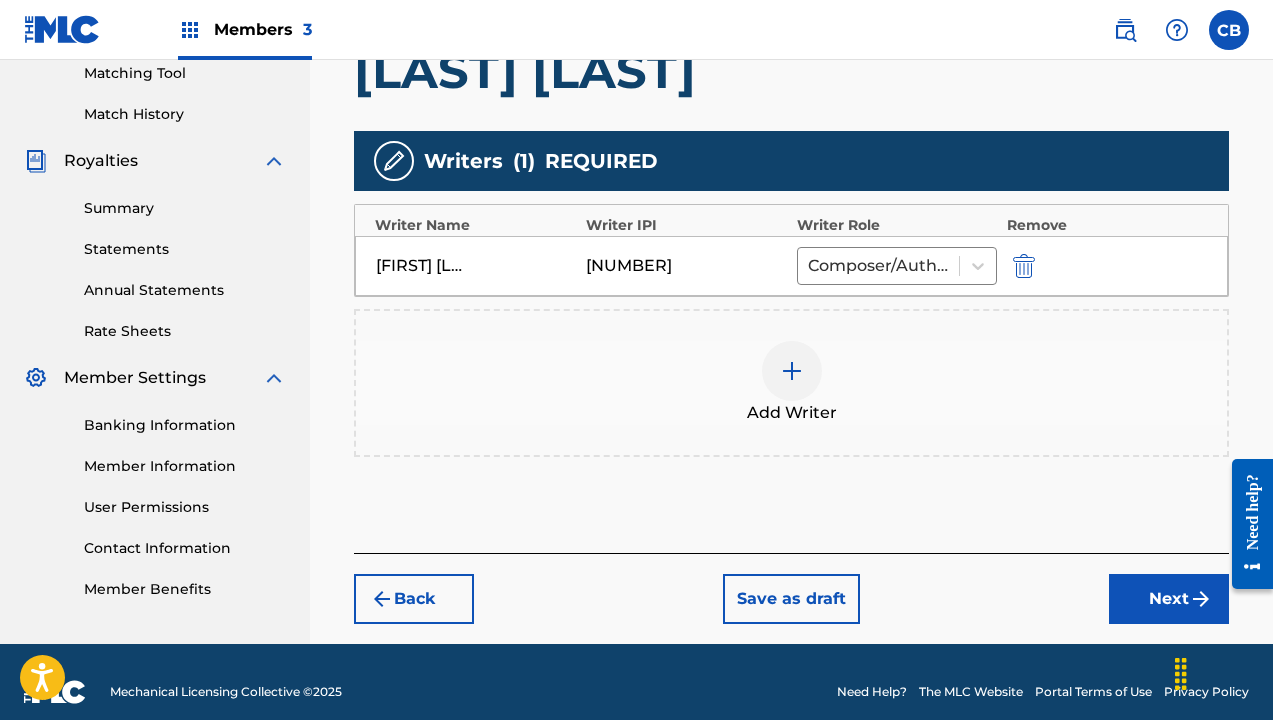 click at bounding box center [792, 371] 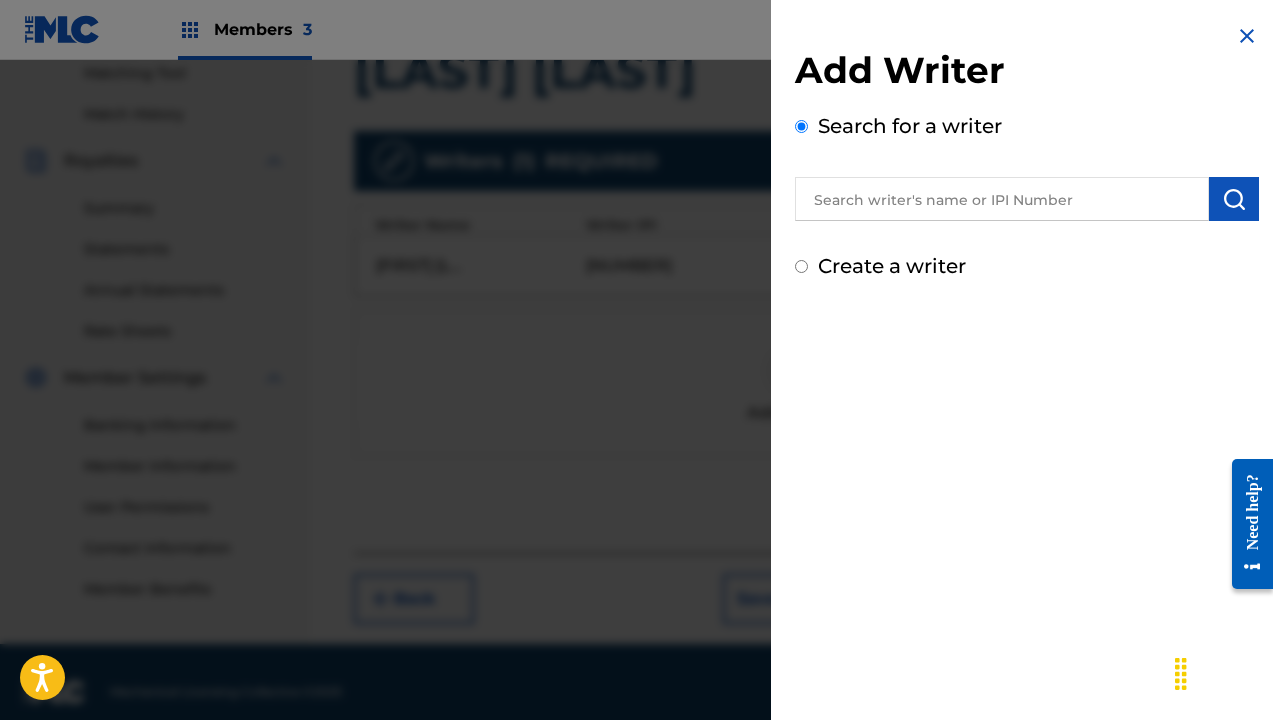 click at bounding box center (1002, 199) 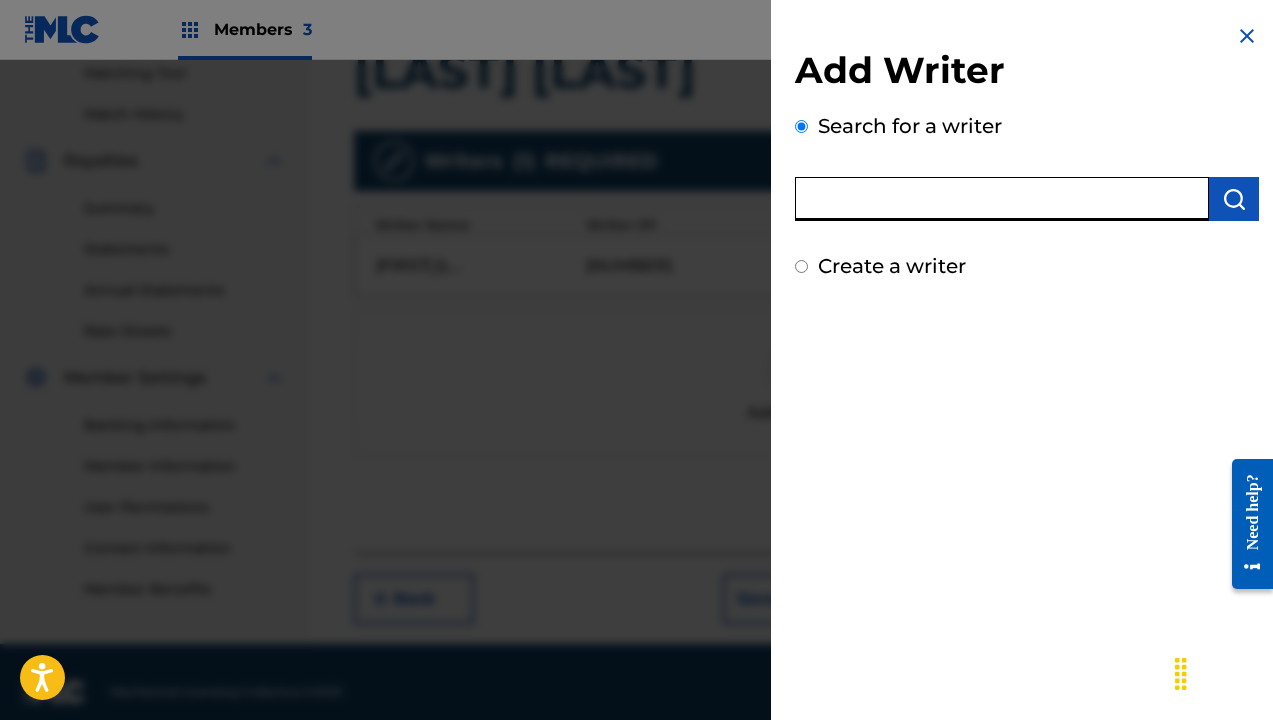 click on "Create a writer" at bounding box center (892, 266) 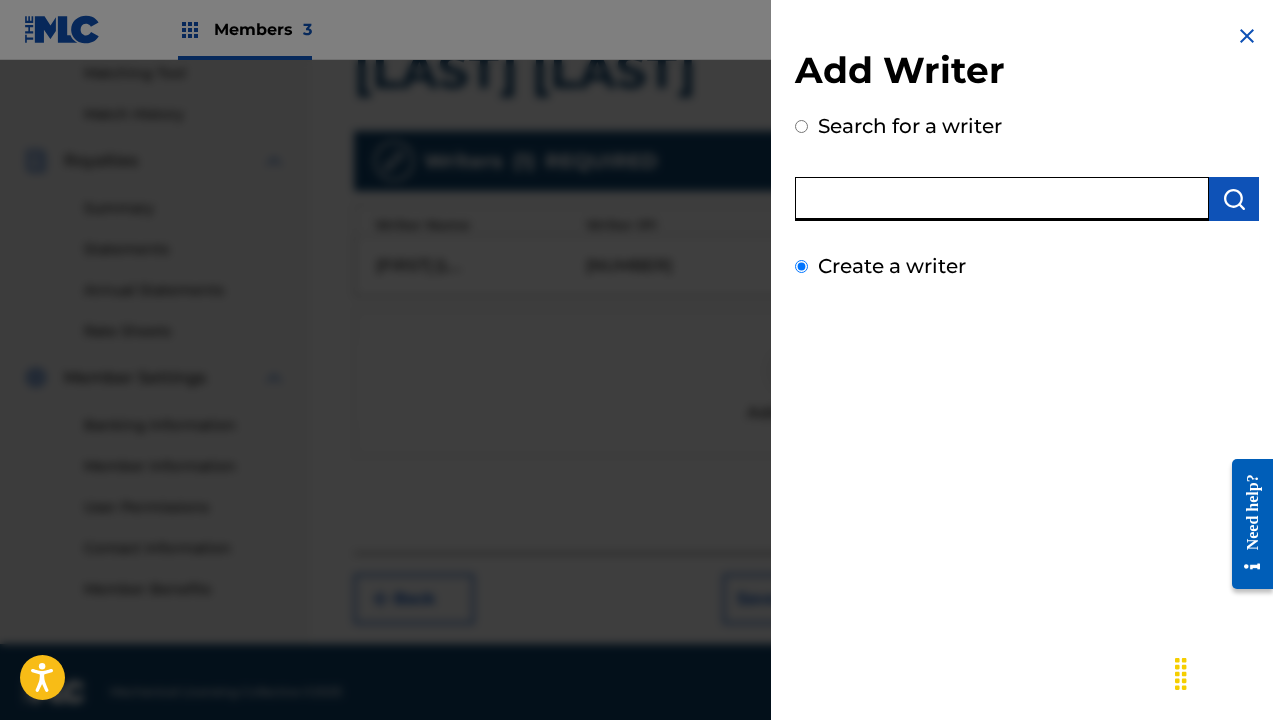 click on "Create a writer" at bounding box center [801, 266] 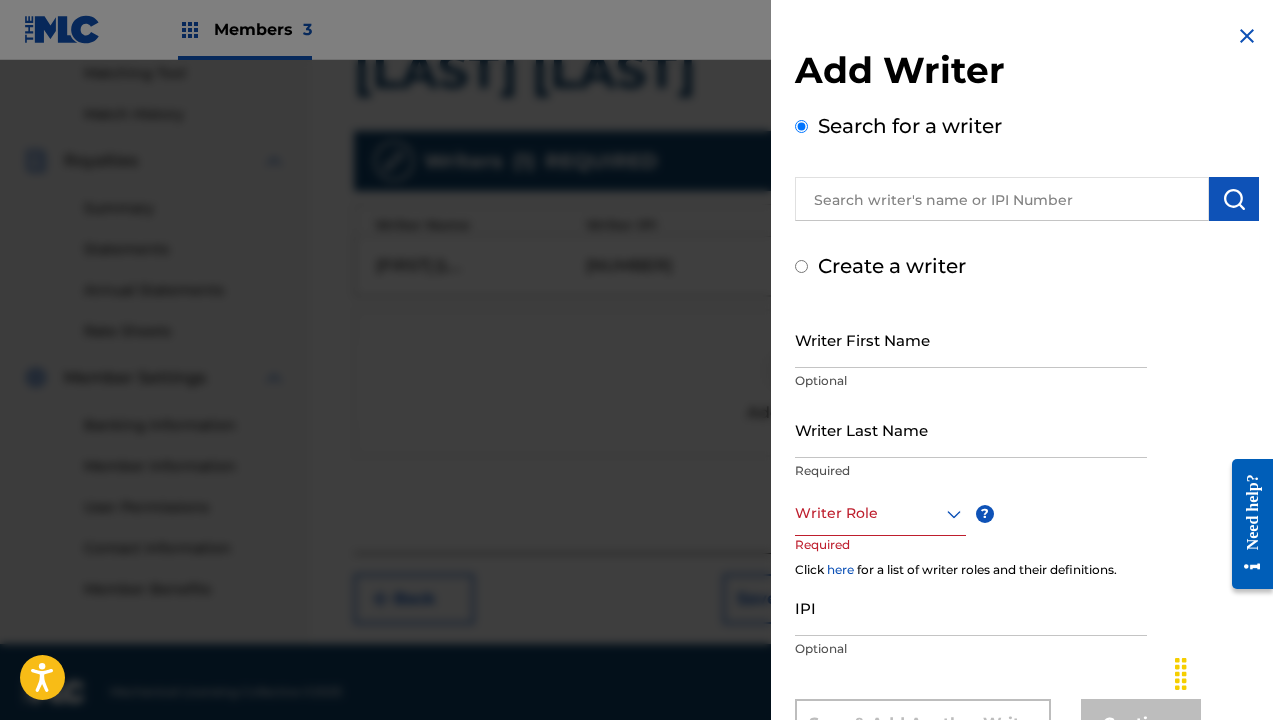 radio on "false" 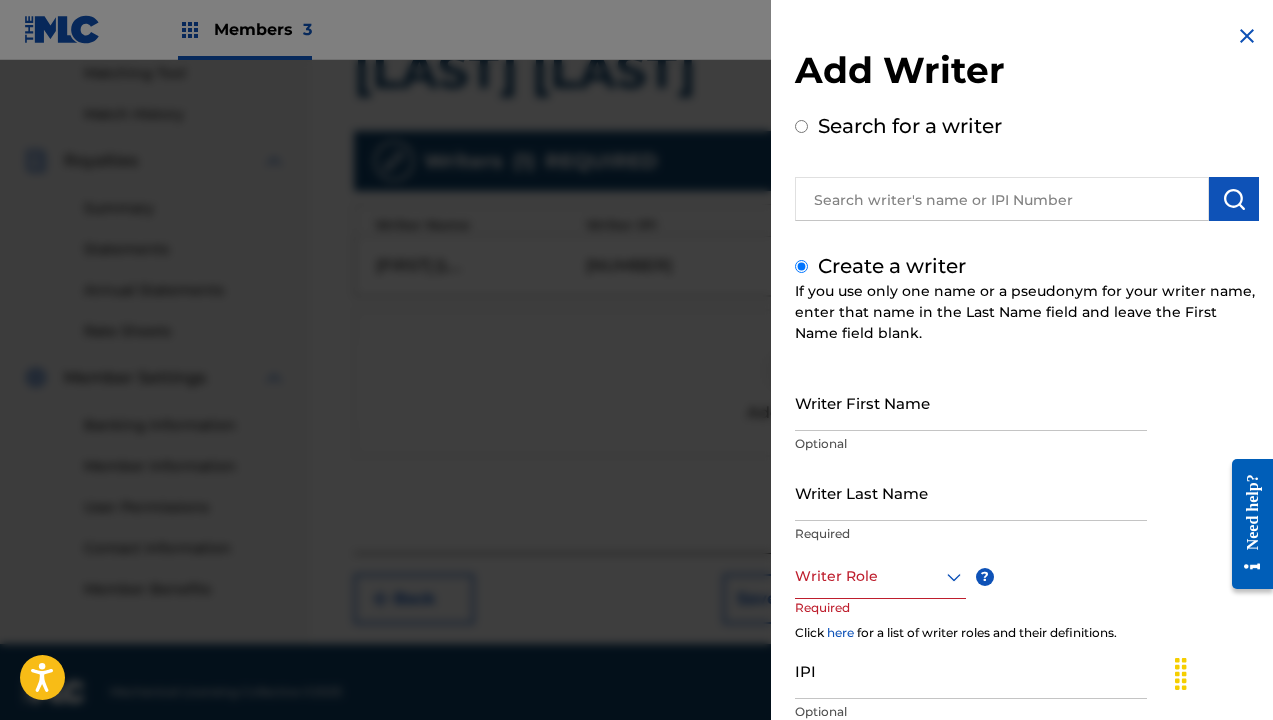 click on "Writer First Name" at bounding box center (971, 402) 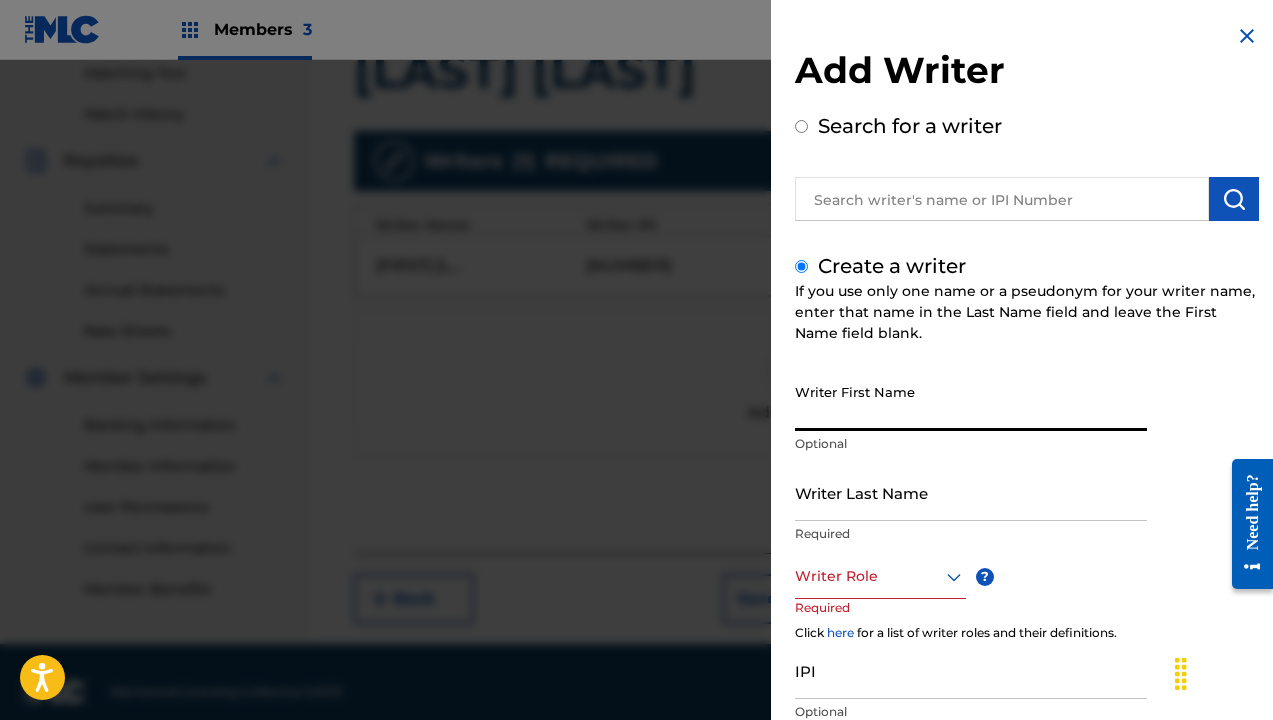 paste on "[LAST], [FIRST] [LAST]" 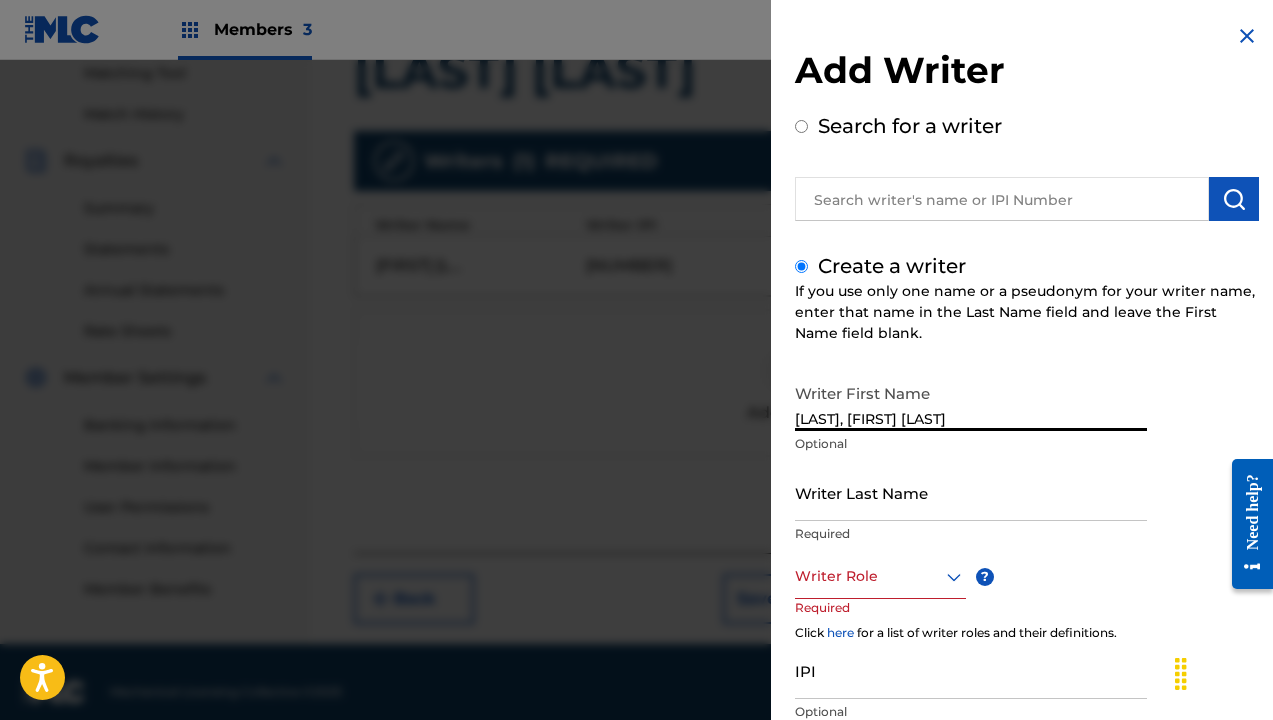 drag, startPoint x: 845, startPoint y: 419, endPoint x: 793, endPoint y: 411, distance: 52.611786 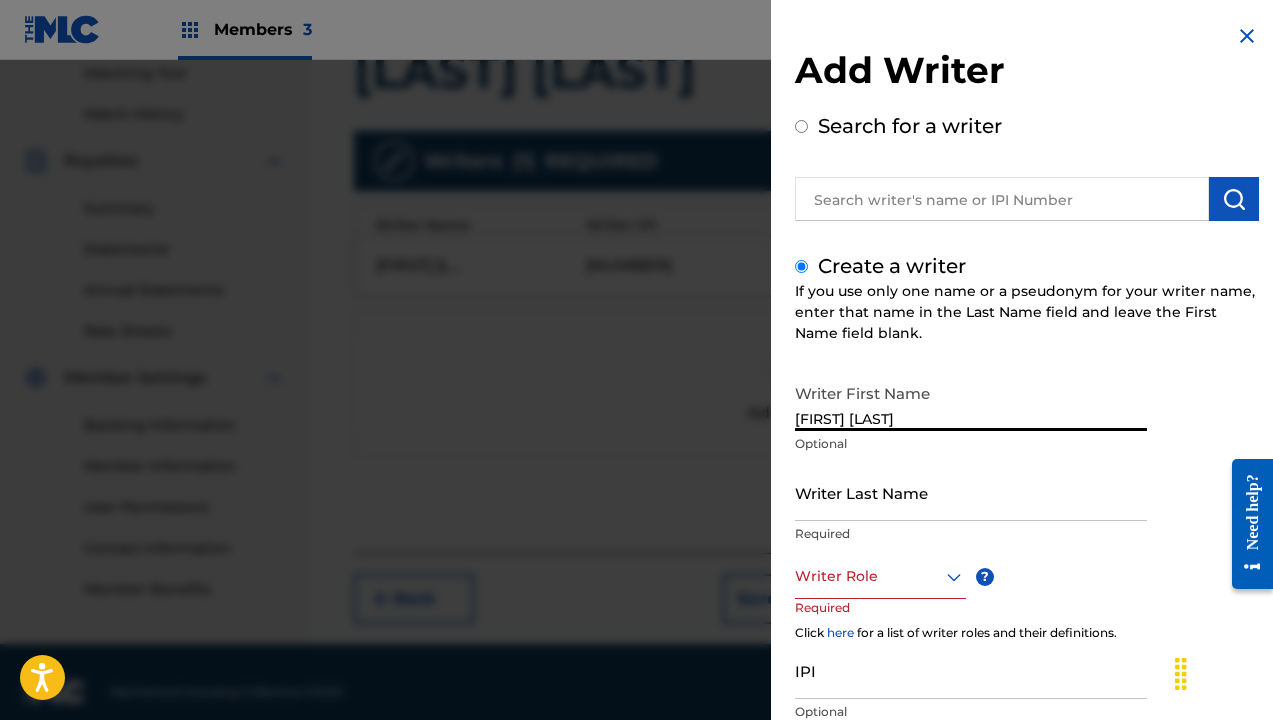 type on "[FIRST] [LAST]" 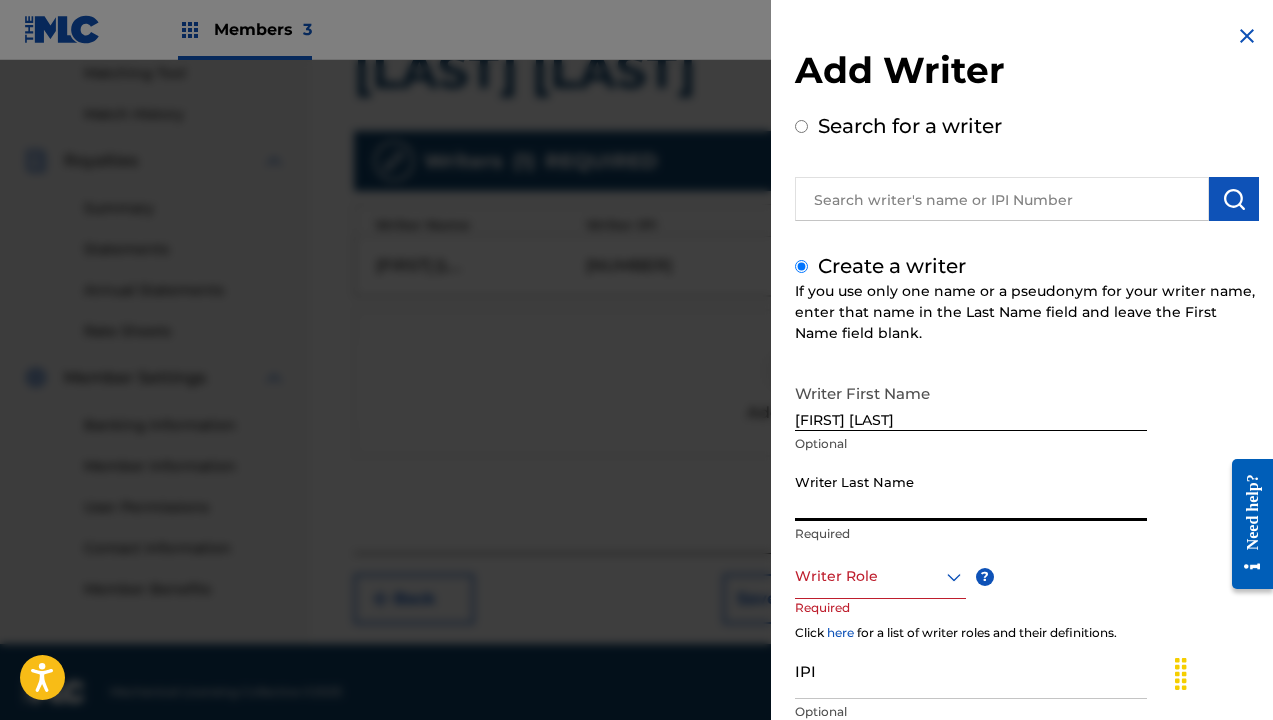 click on "Writer Last Name" at bounding box center (971, 492) 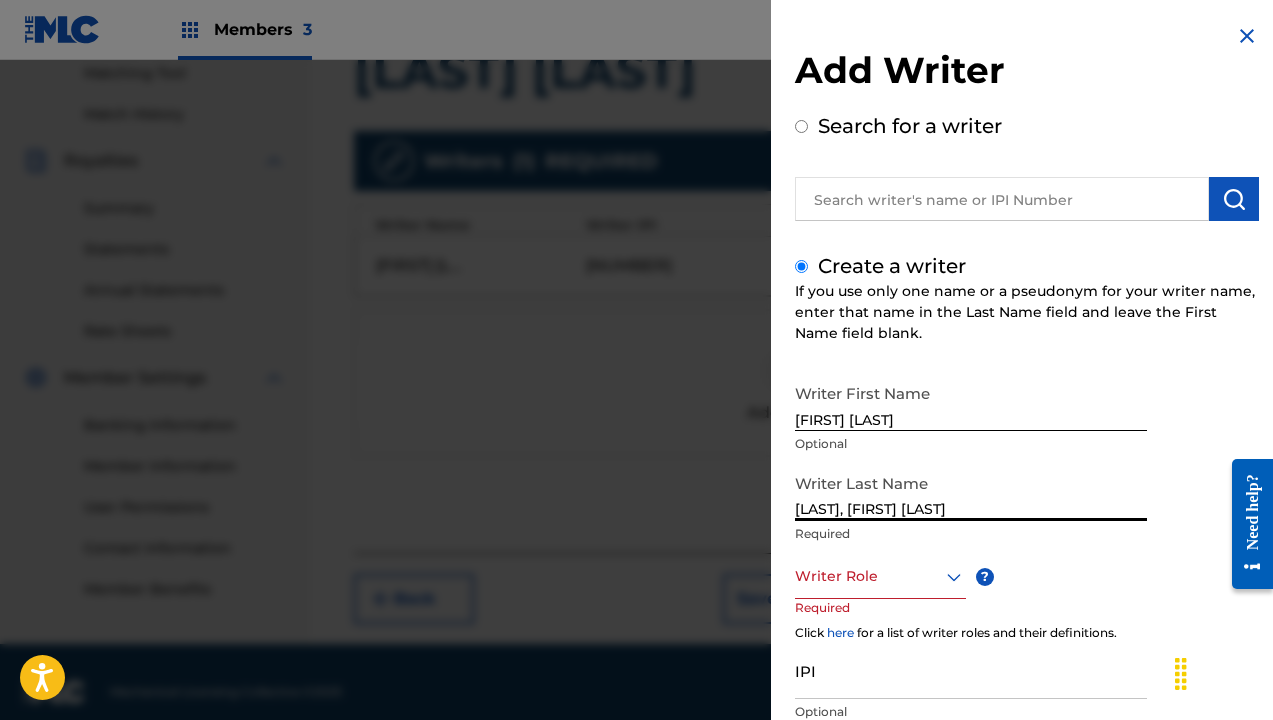 drag, startPoint x: 835, startPoint y: 511, endPoint x: 984, endPoint y: 513, distance: 149.01343 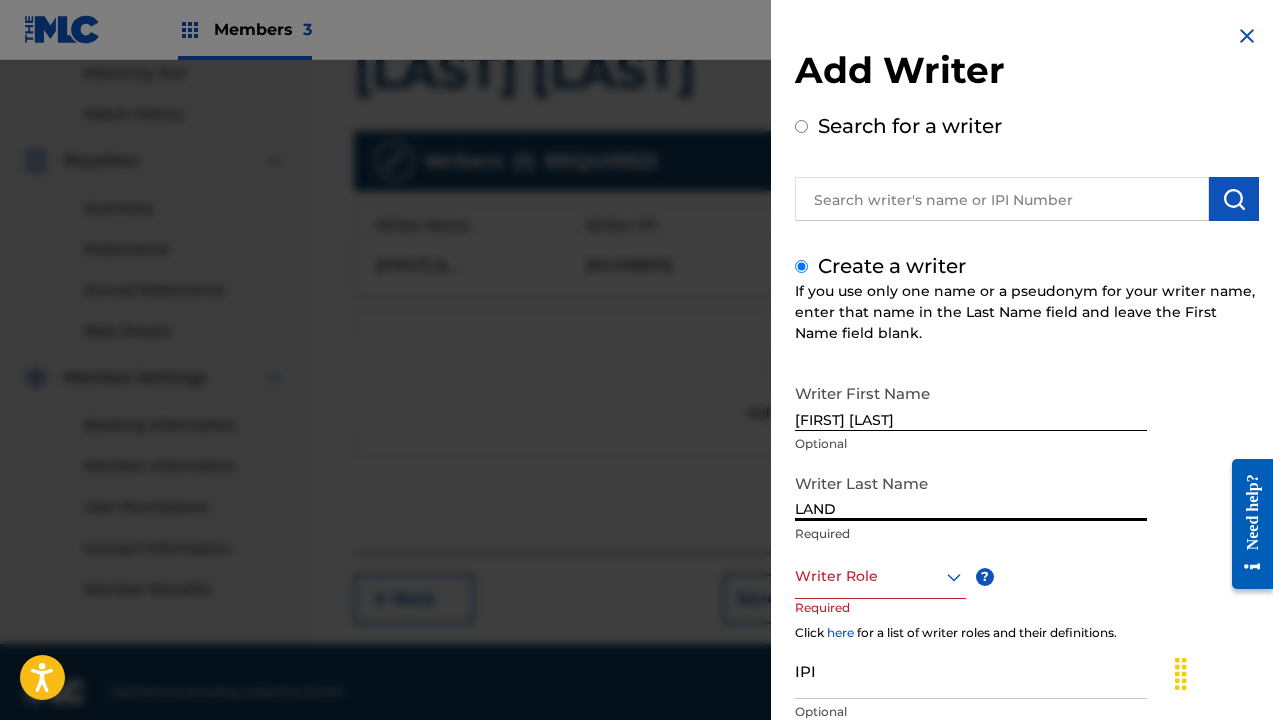 type on "LAND" 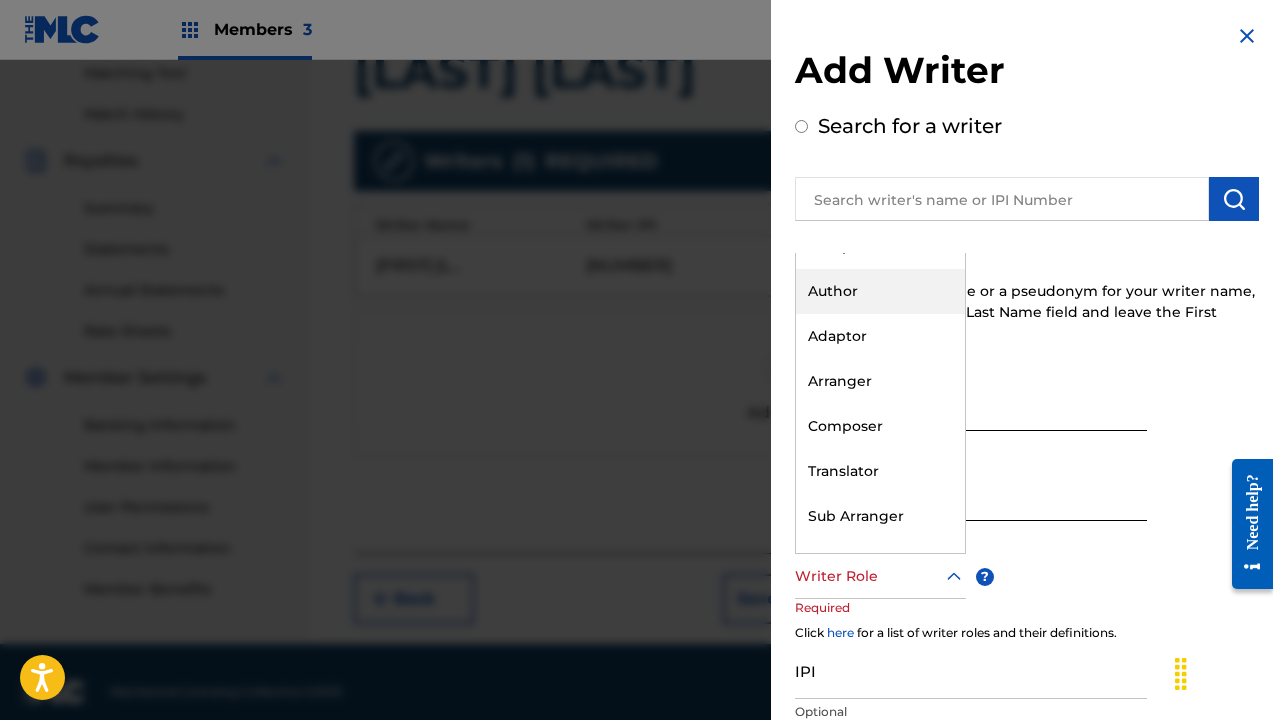 scroll, scrollTop: 60, scrollLeft: 0, axis: vertical 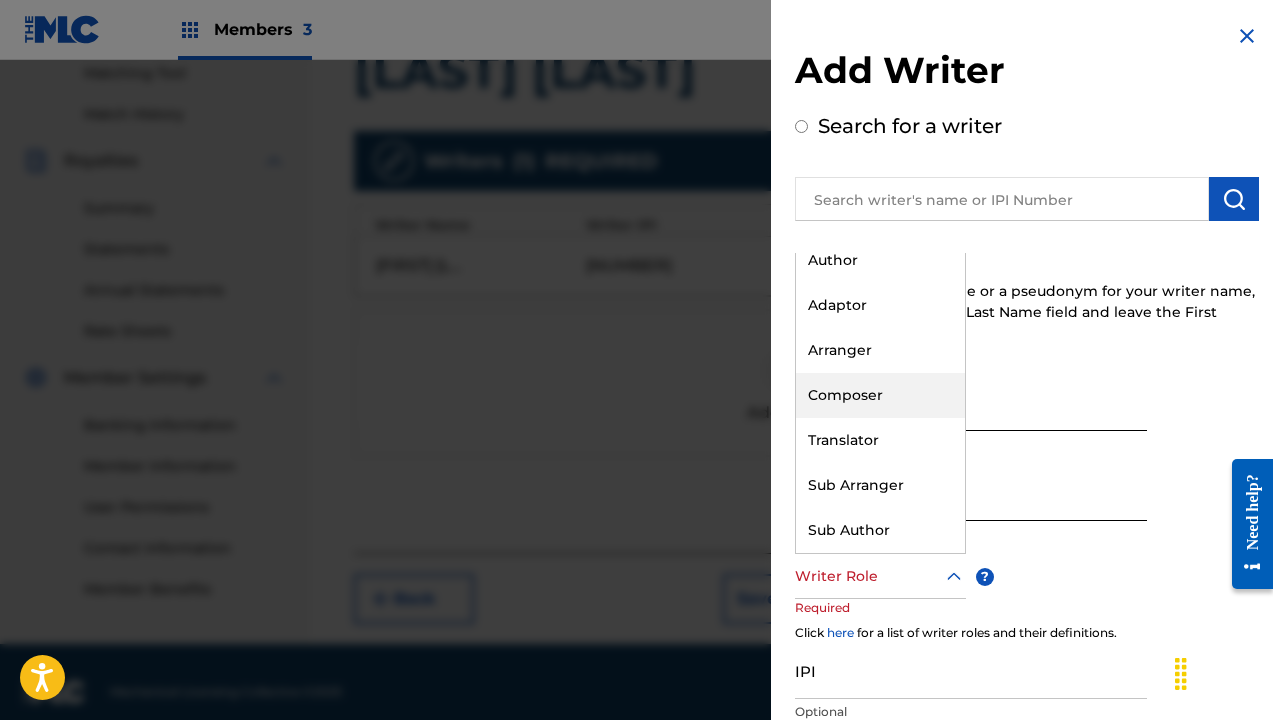 click on "Composer" at bounding box center (880, 395) 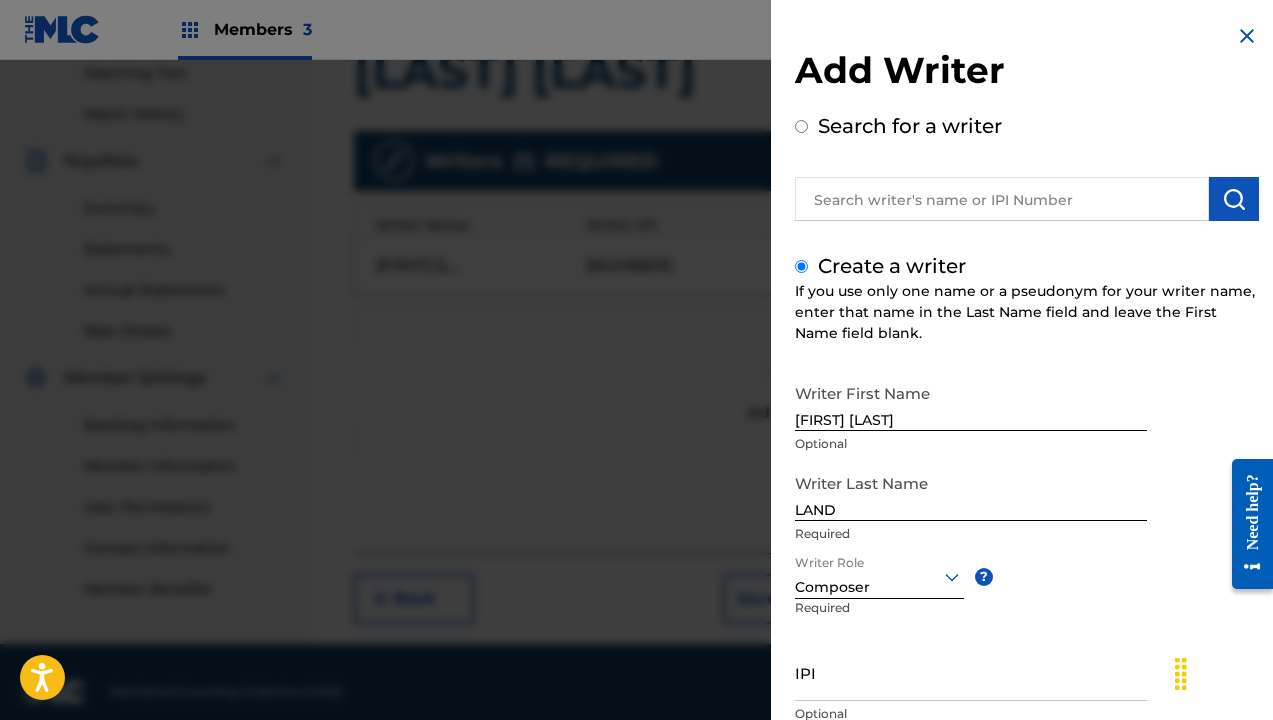 scroll, scrollTop: 132, scrollLeft: 0, axis: vertical 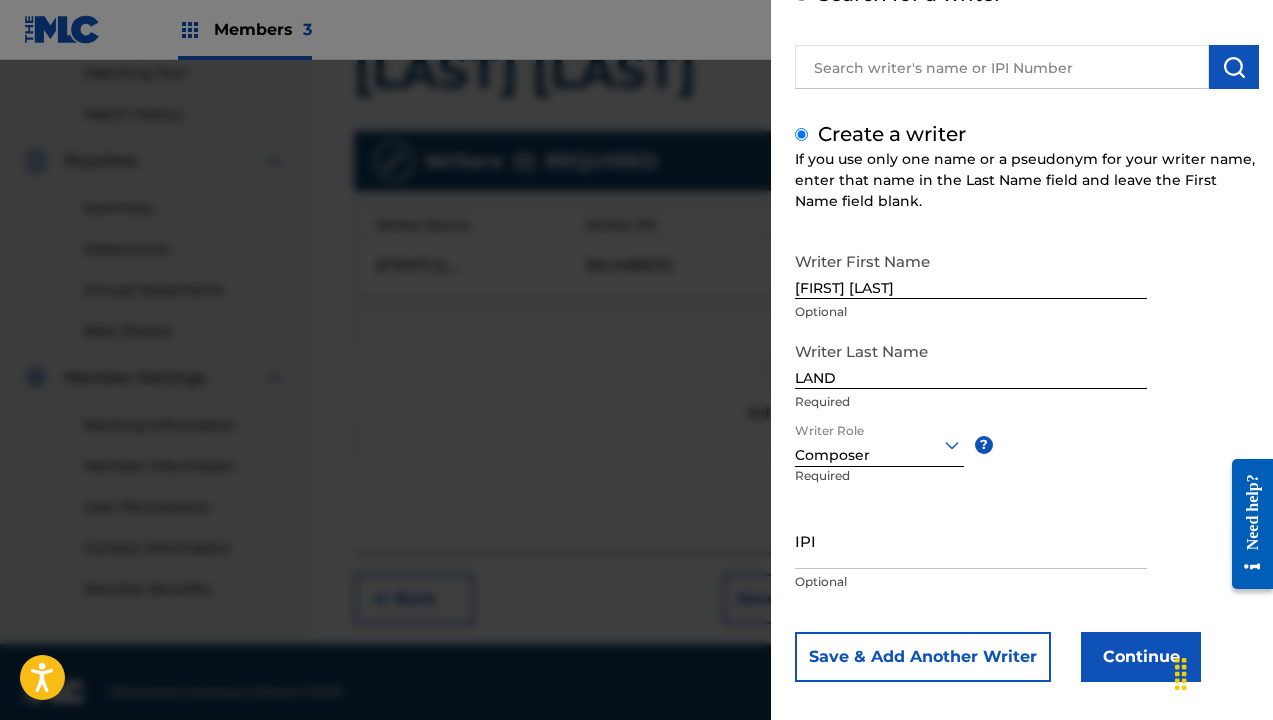 click on "IPI" at bounding box center [971, 540] 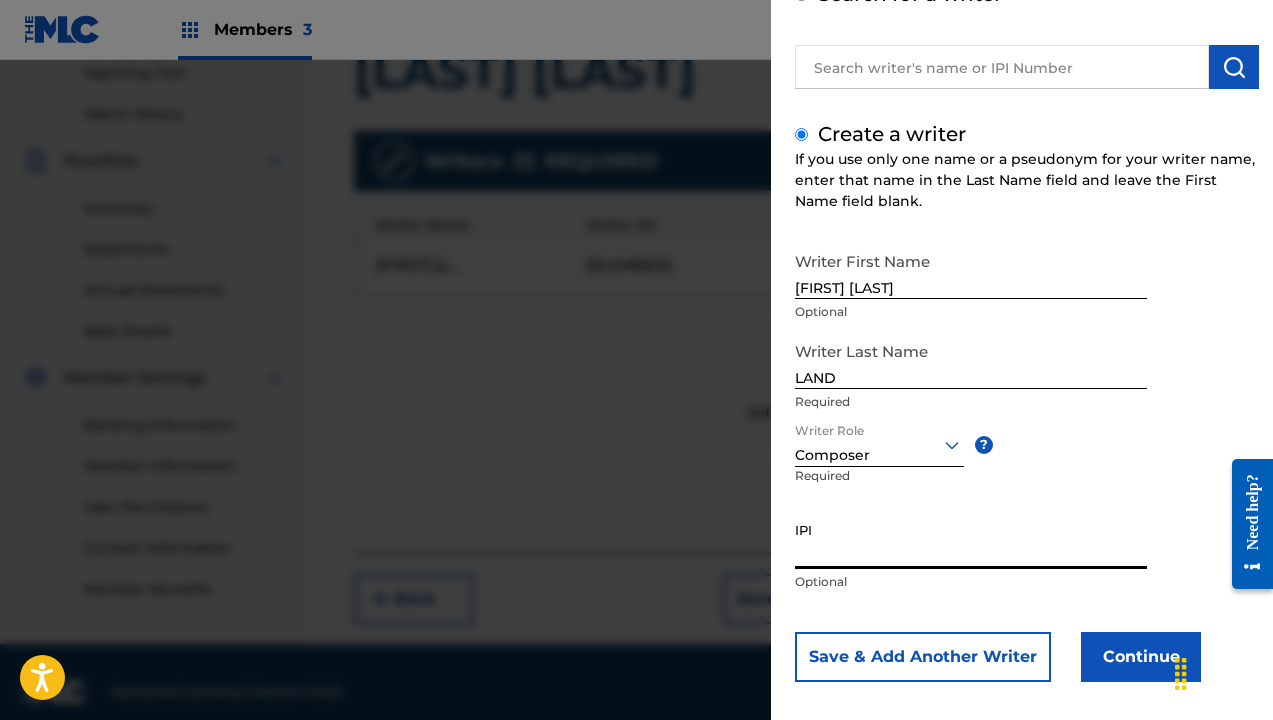 paste on "[NUMBER]" 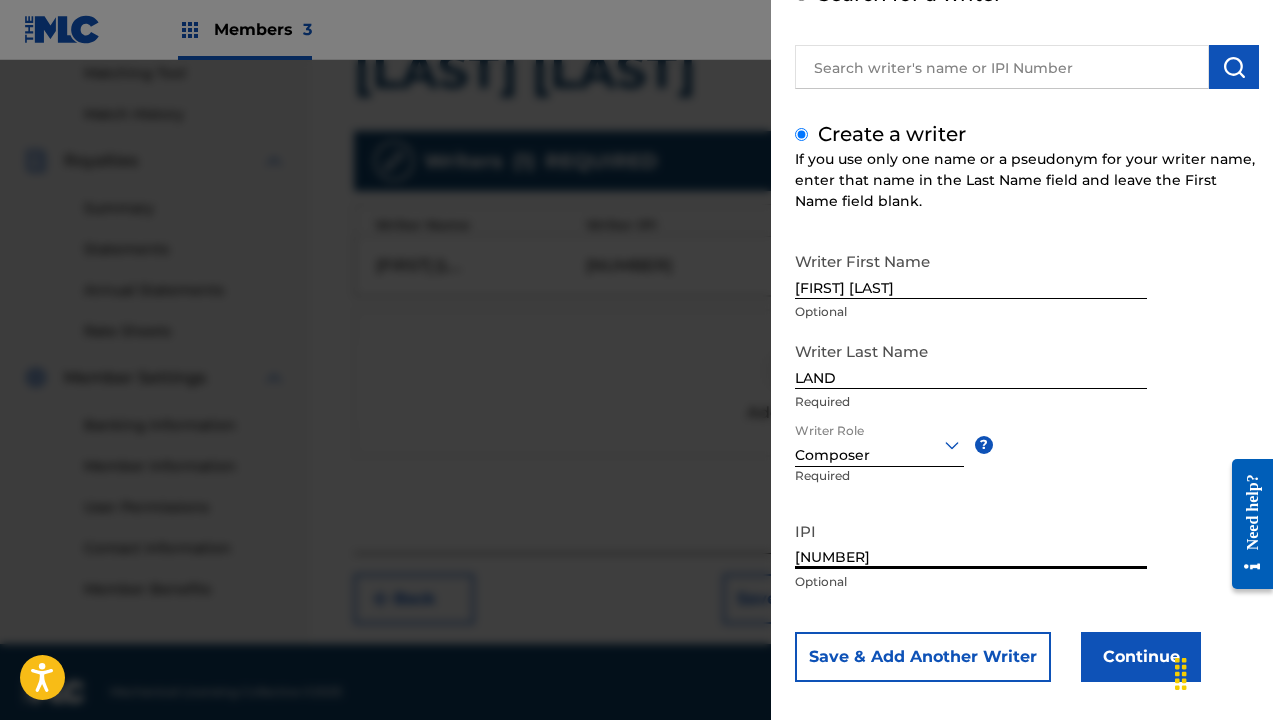 type on "[NUMBER]" 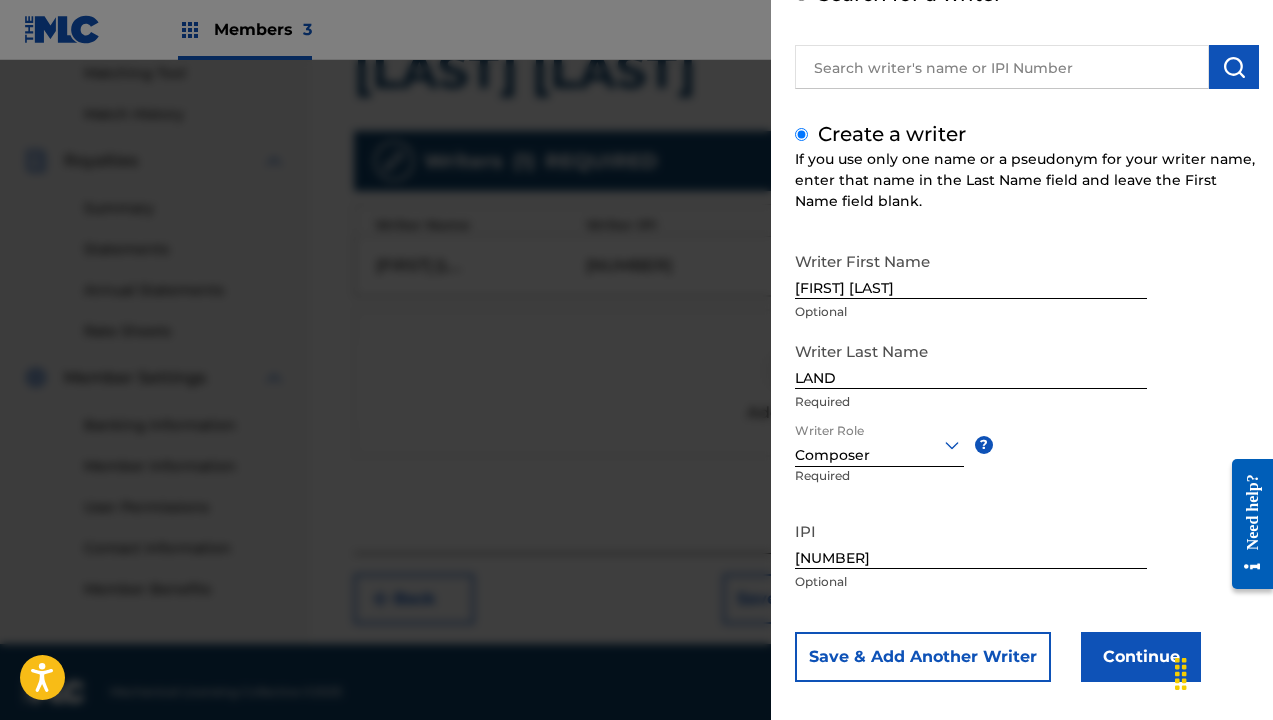 click on "Continue" at bounding box center (1141, 657) 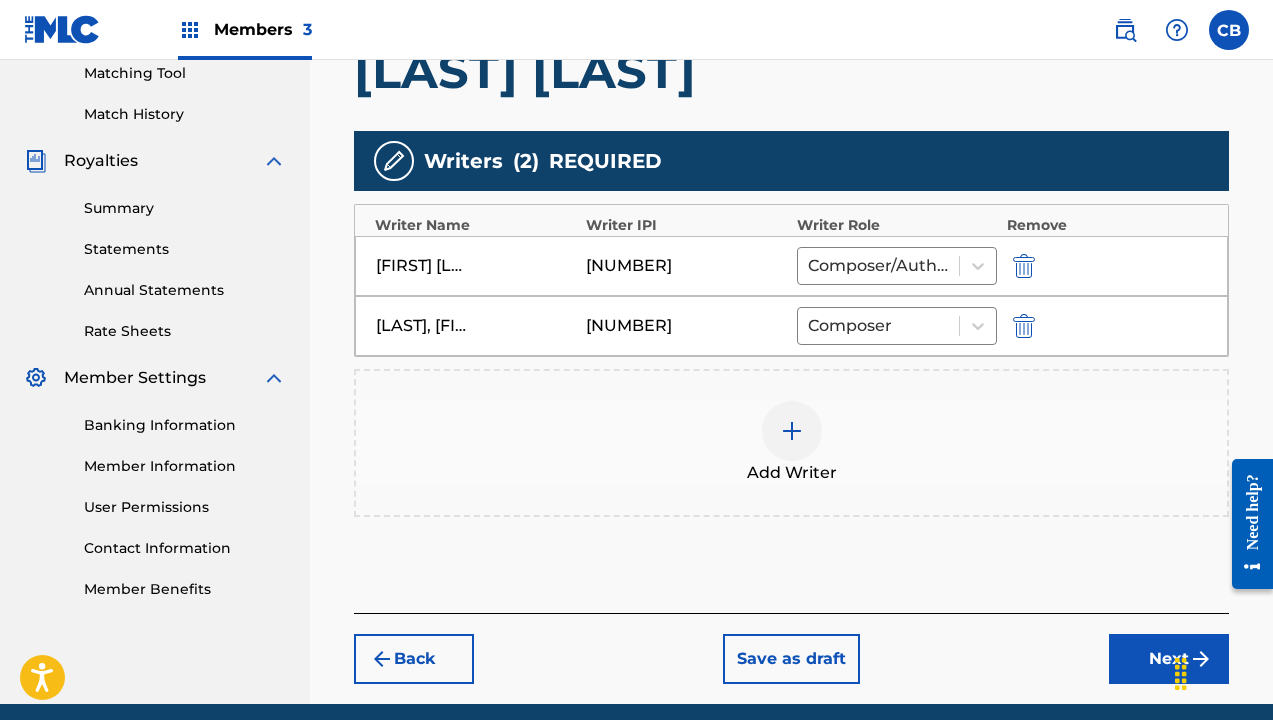click at bounding box center [792, 431] 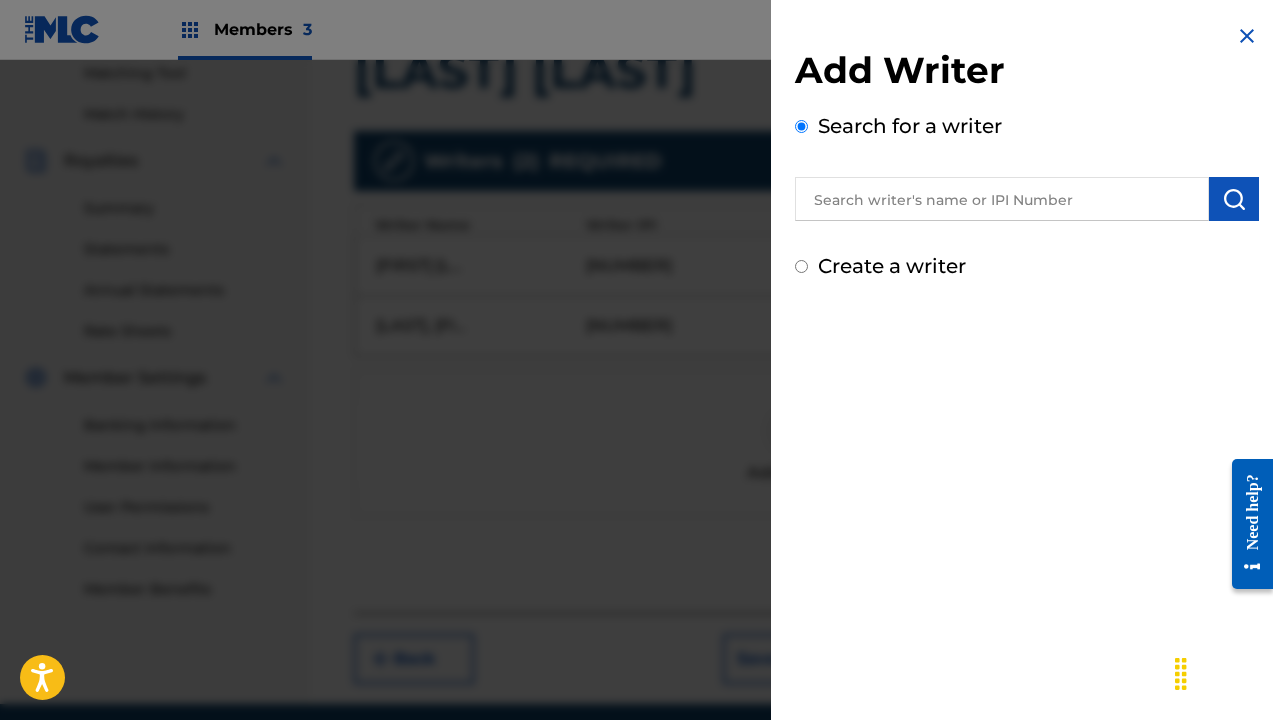 click on "Create a writer" at bounding box center [801, 266] 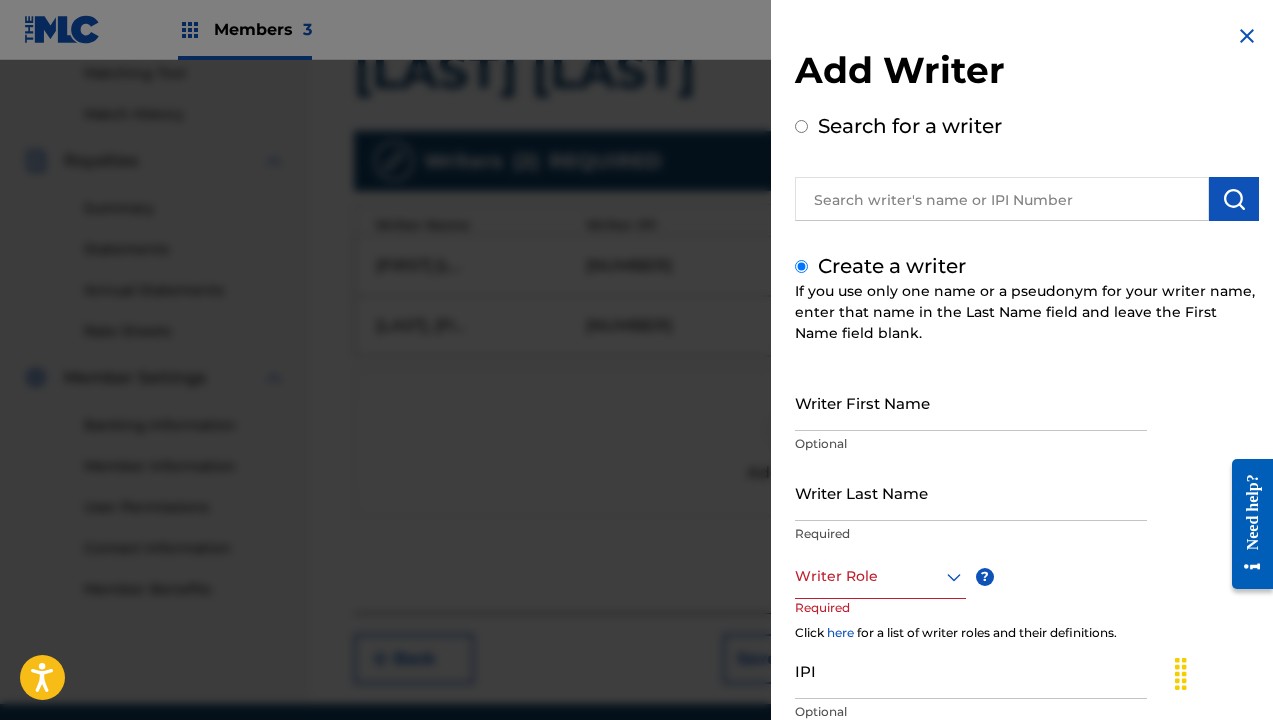 click on "Writer First Name" at bounding box center (971, 402) 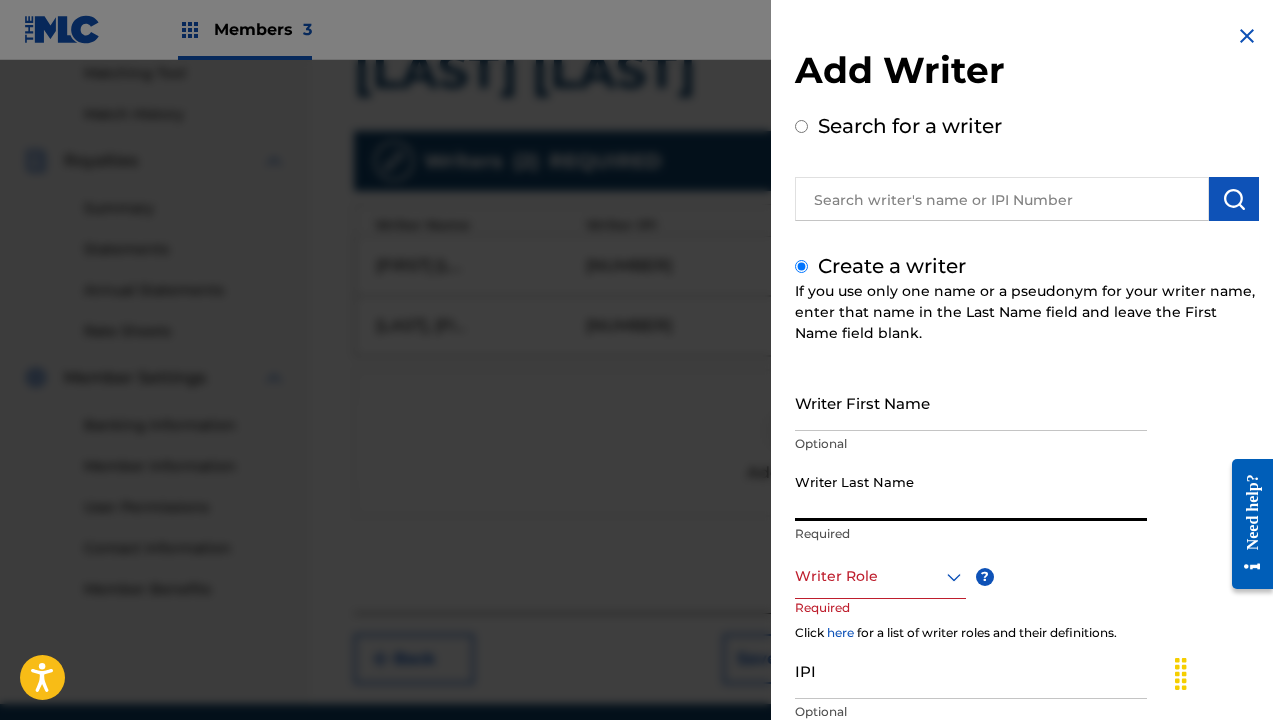 click on "Writer Last Name" at bounding box center (971, 492) 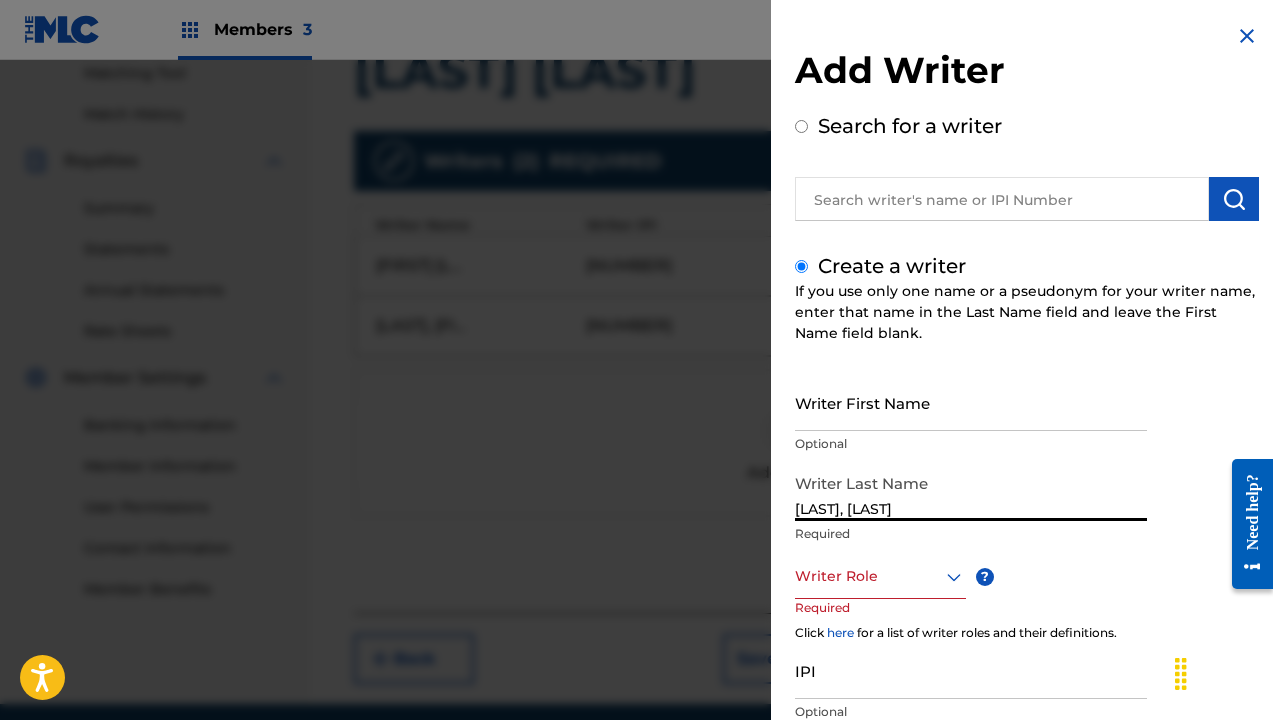 drag, startPoint x: 894, startPoint y: 511, endPoint x: 808, endPoint y: 499, distance: 86.833176 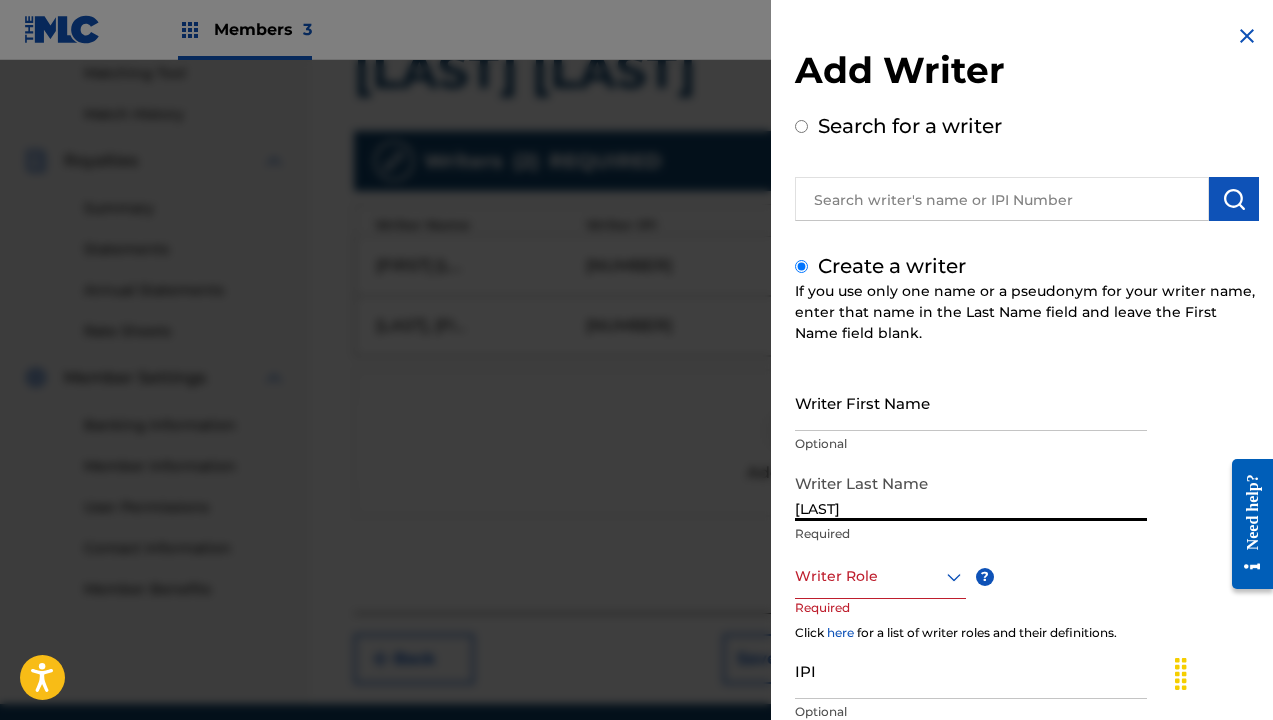 type on "[LAST]" 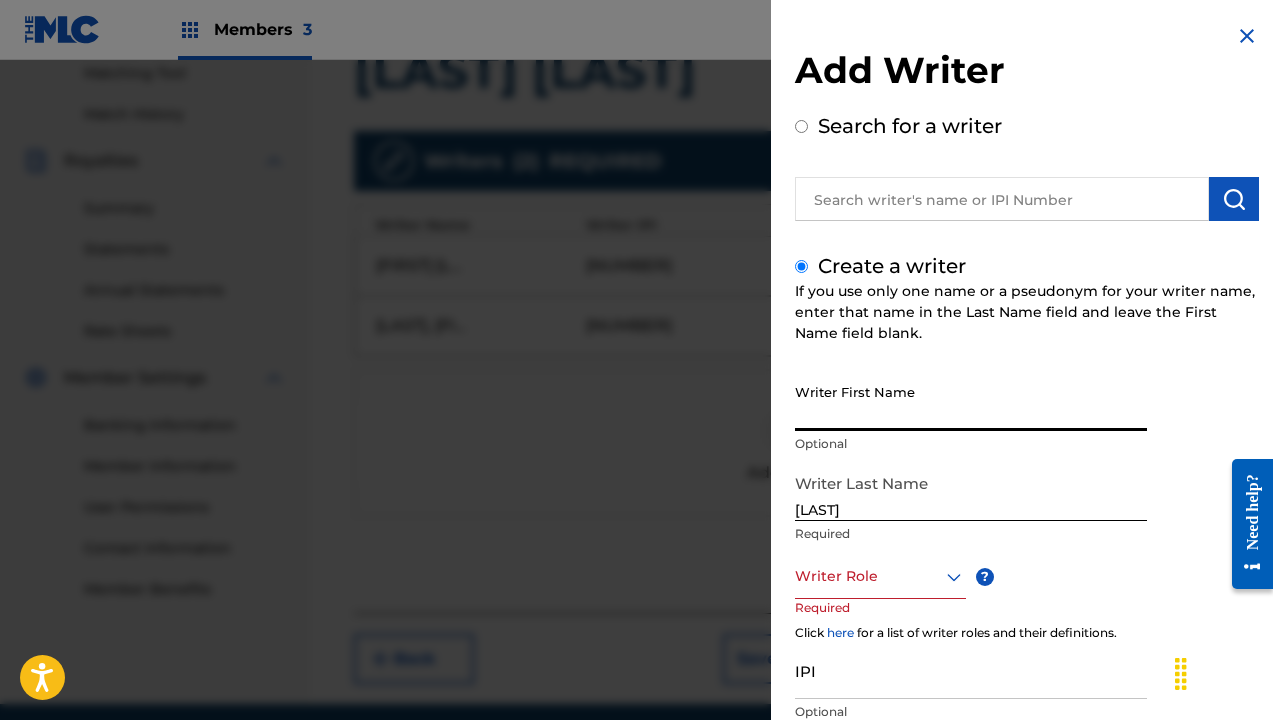 paste on ", [LAST]" 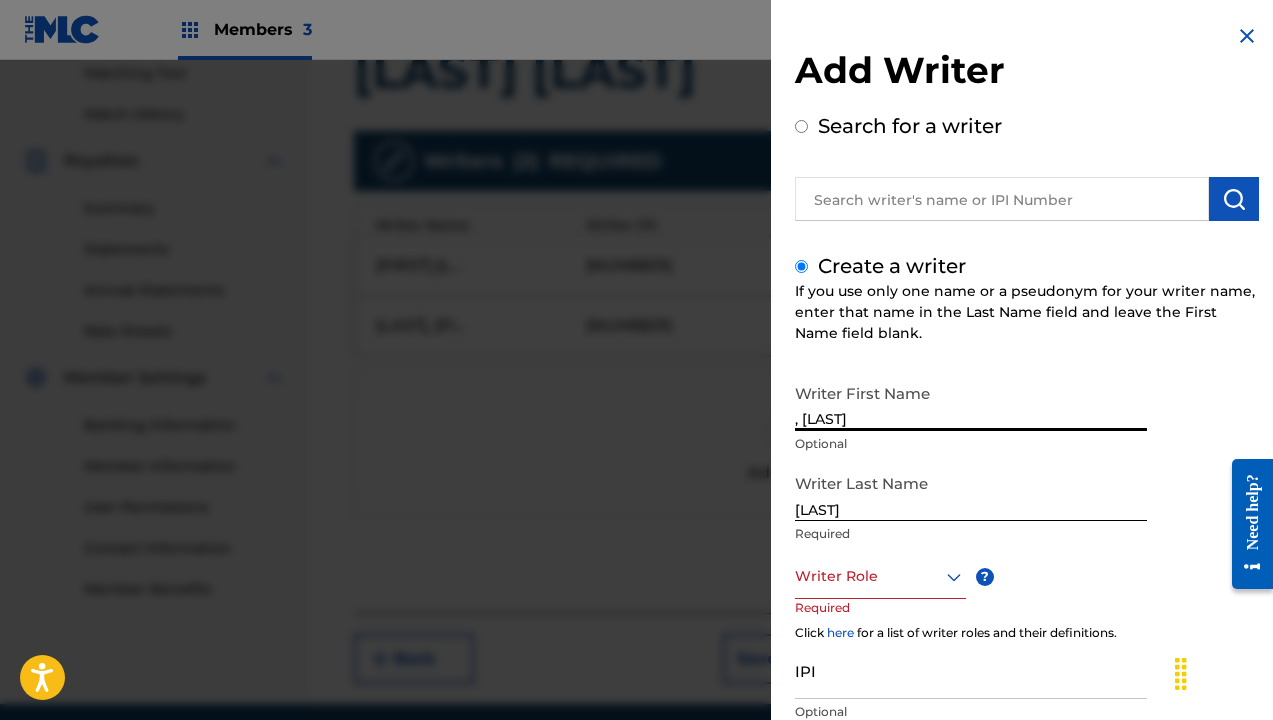 click on ", [LAST]" at bounding box center [971, 402] 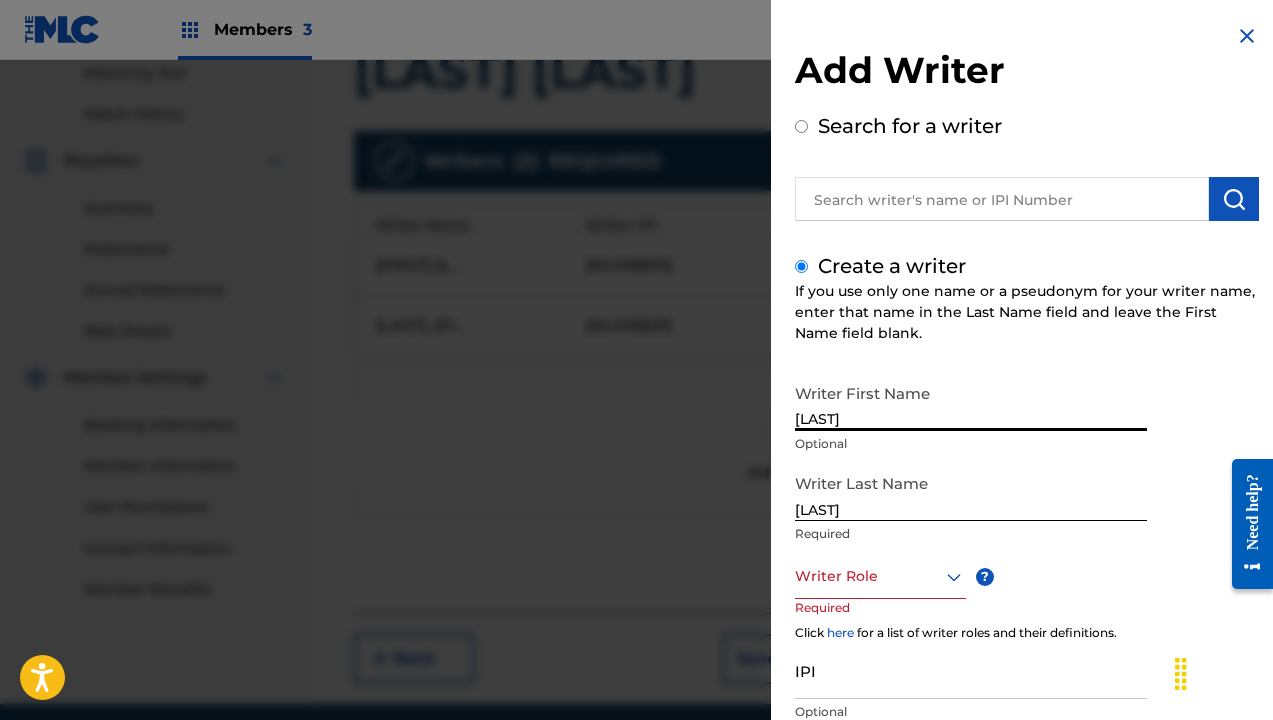 type on "[LAST]" 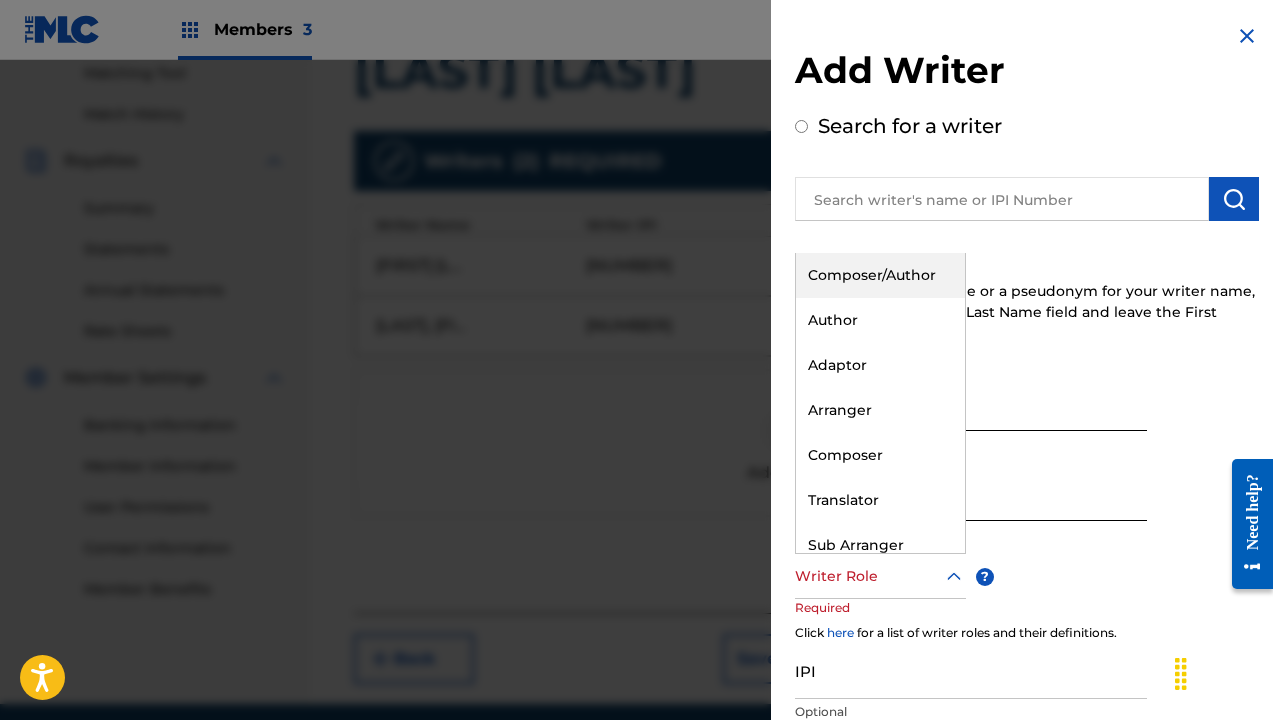 click at bounding box center [880, 576] 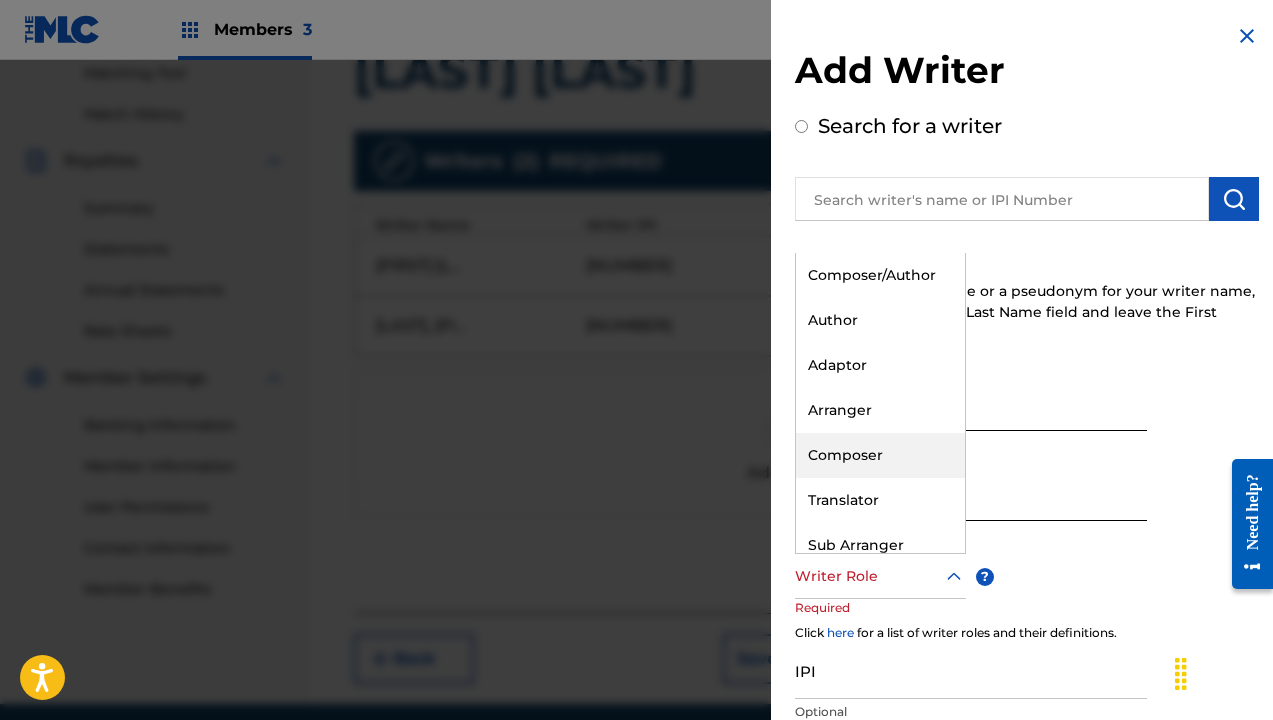 click on "Composer" at bounding box center [880, 455] 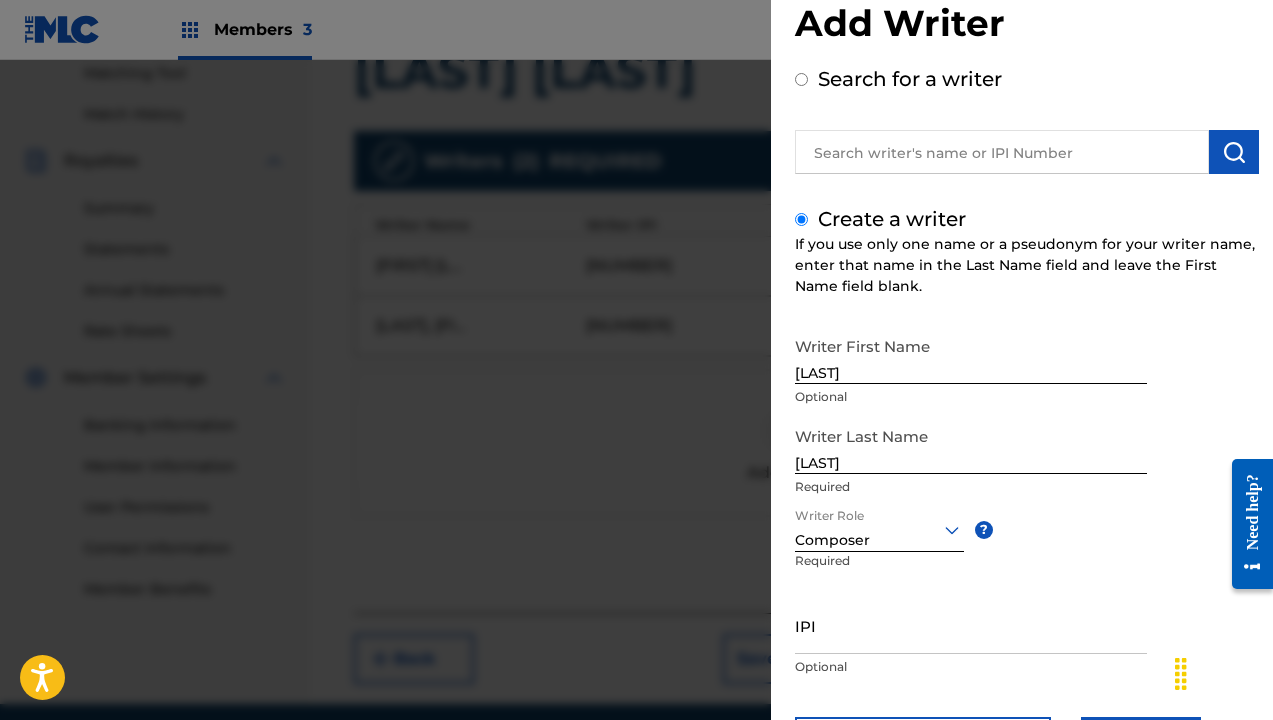 scroll, scrollTop: 148, scrollLeft: 0, axis: vertical 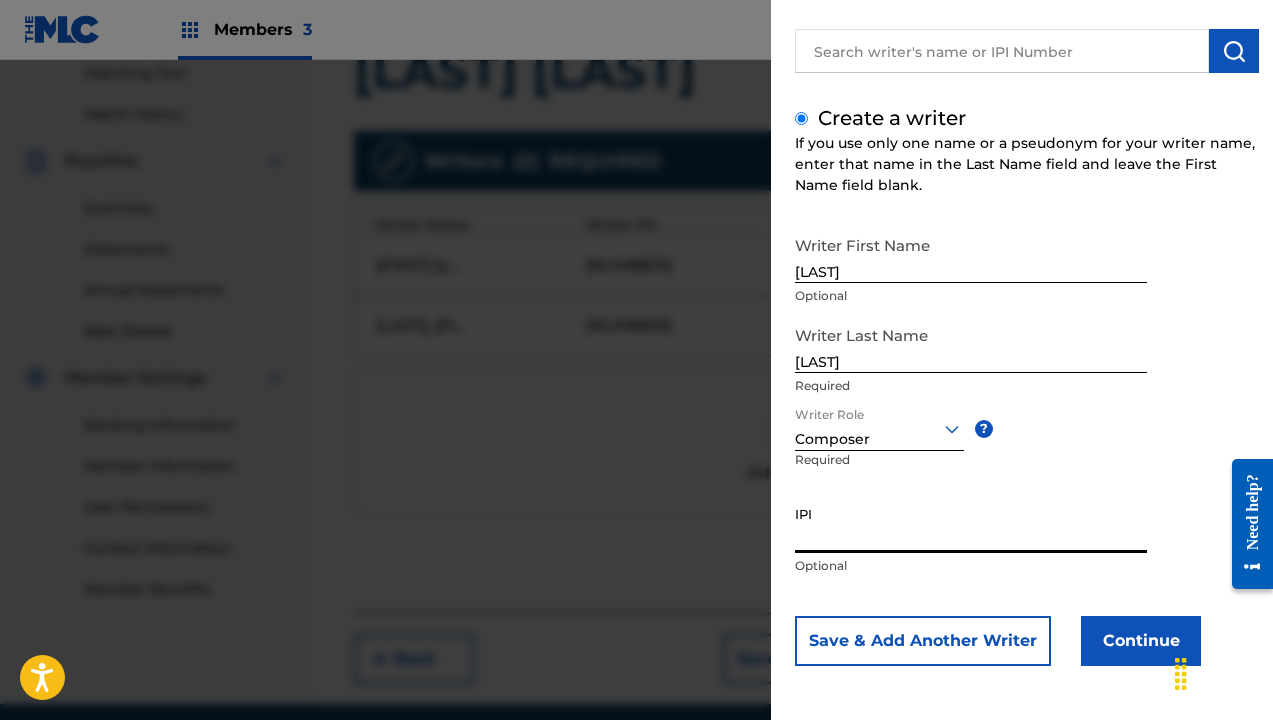 click on "IPI" at bounding box center [971, 524] 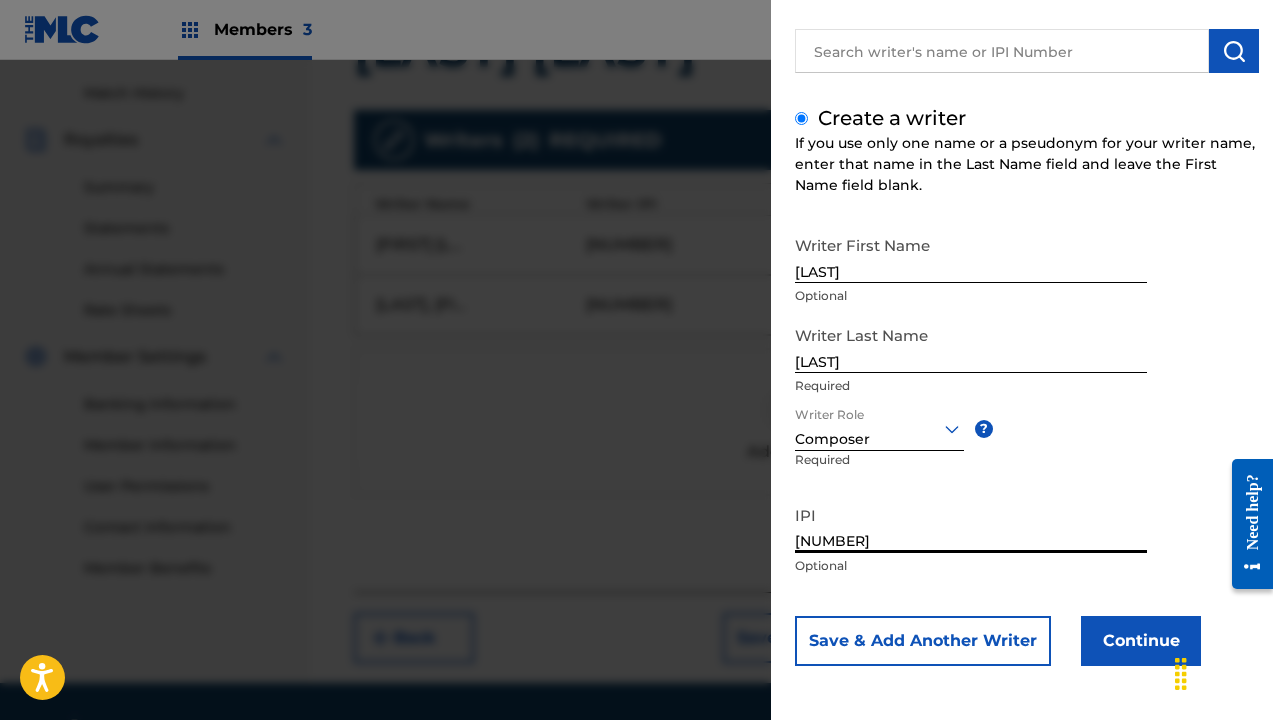 scroll, scrollTop: 600, scrollLeft: 0, axis: vertical 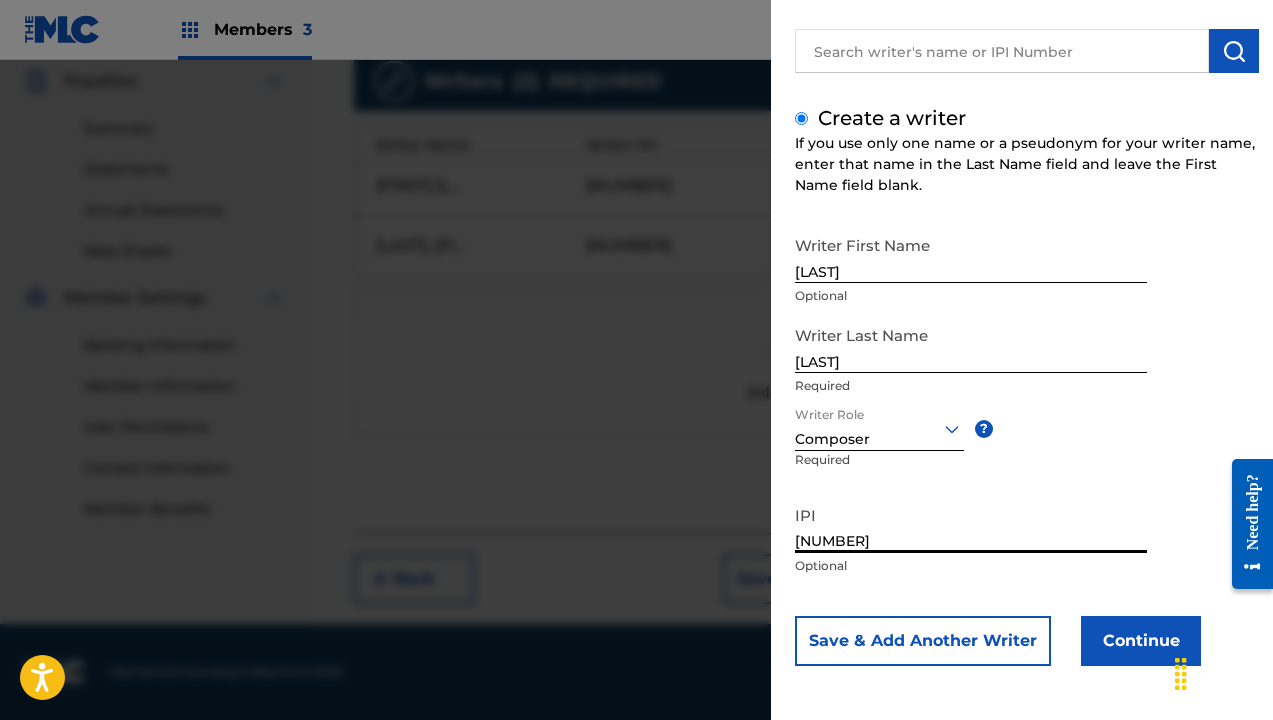 type on "[NUMBER]" 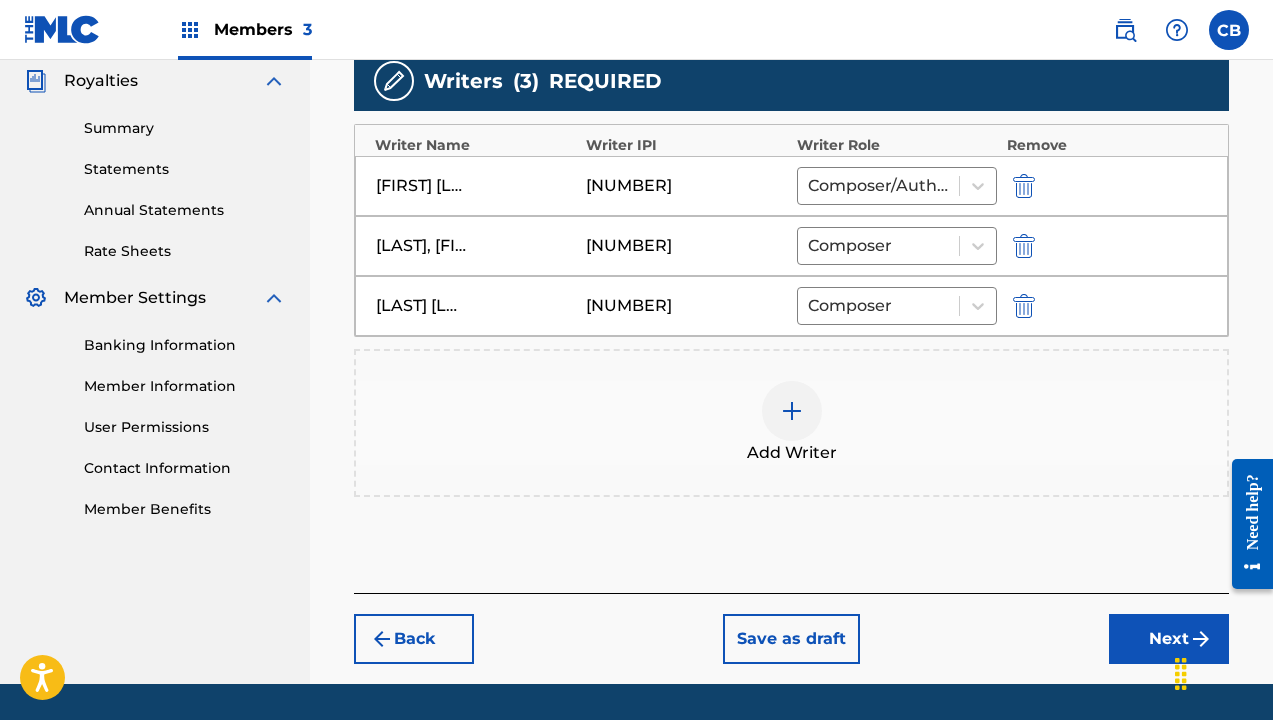 click at bounding box center (792, 411) 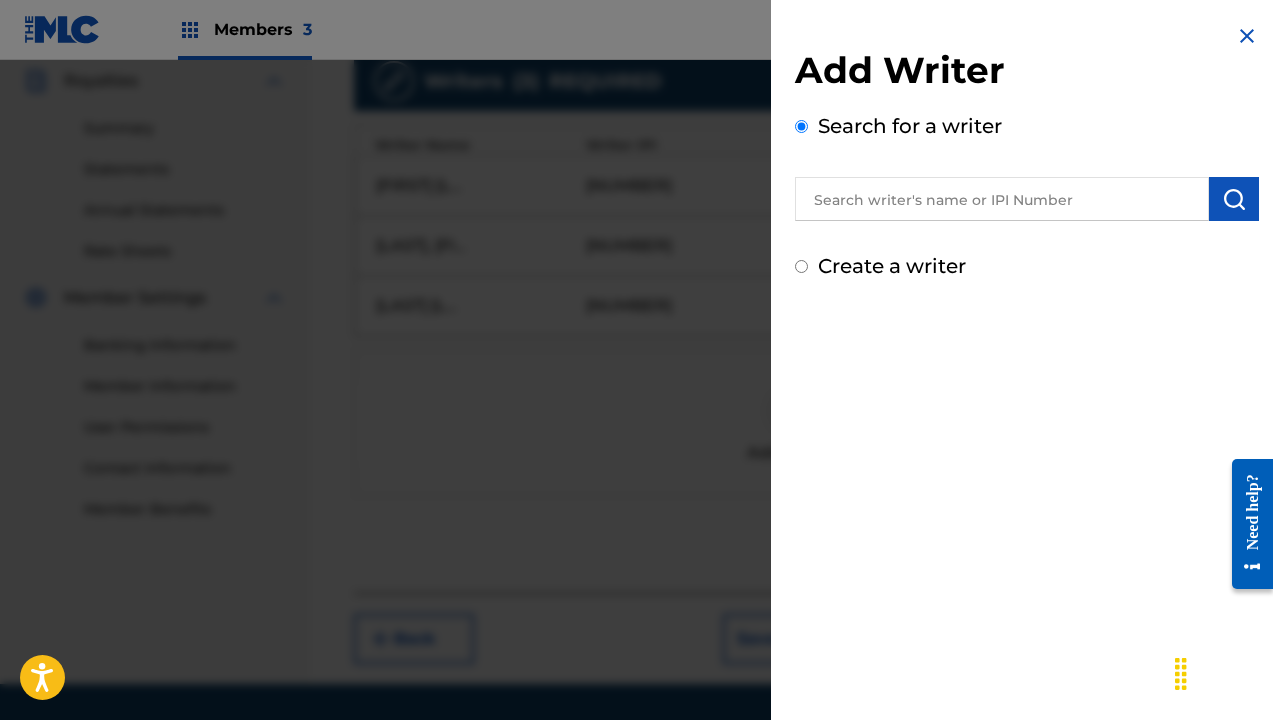 click on "Create a writer" at bounding box center (801, 266) 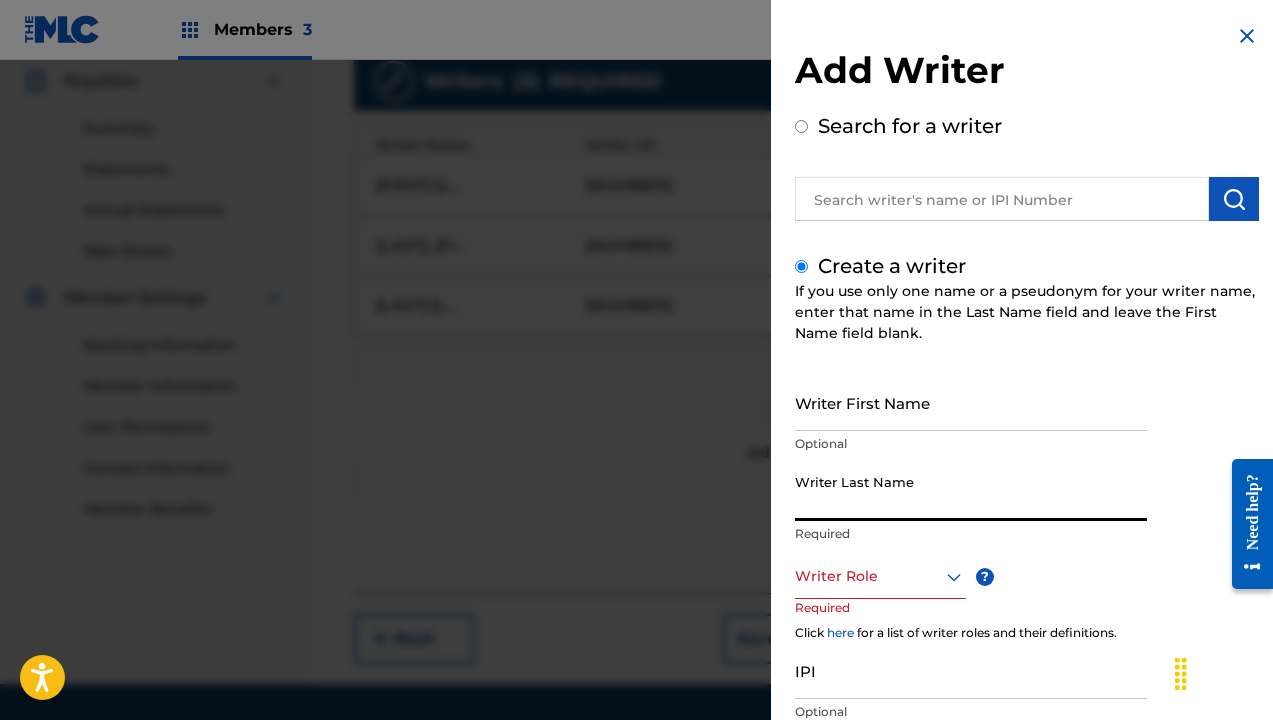click on "Writer Last Name" at bounding box center (971, 492) 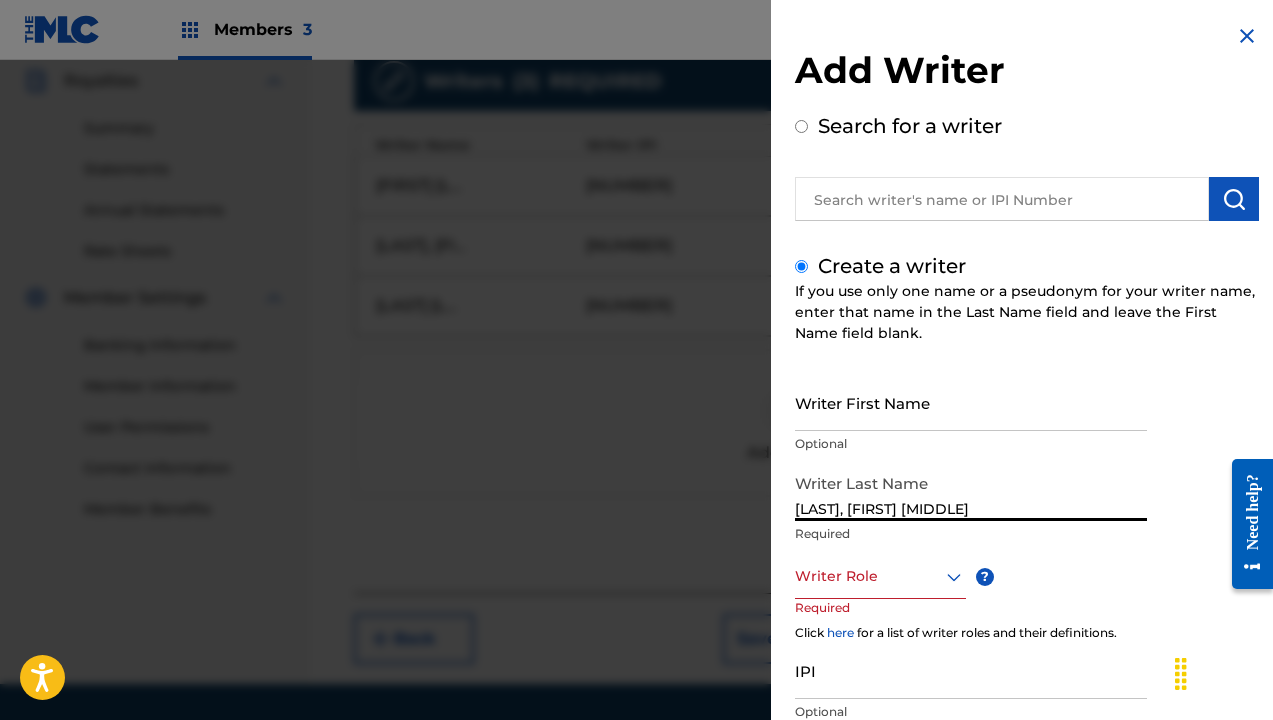 drag, startPoint x: 840, startPoint y: 509, endPoint x: 1041, endPoint y: 520, distance: 201.30077 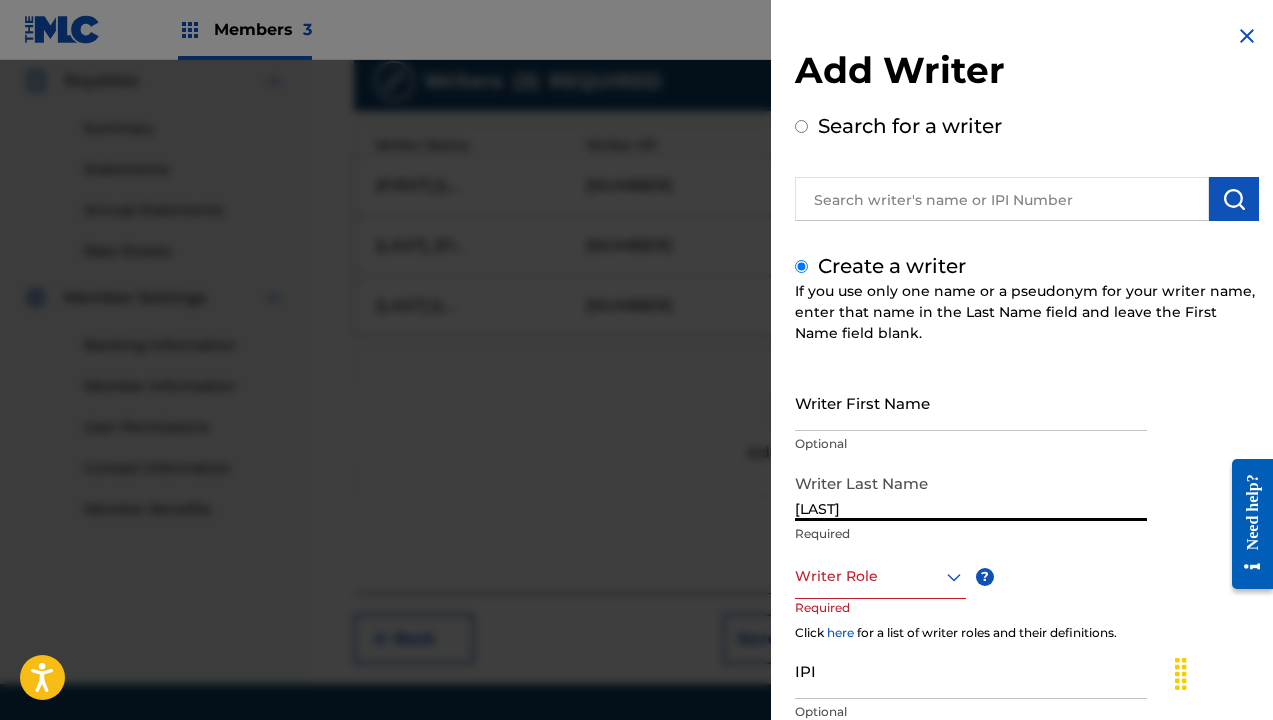 type on "[LAST]" 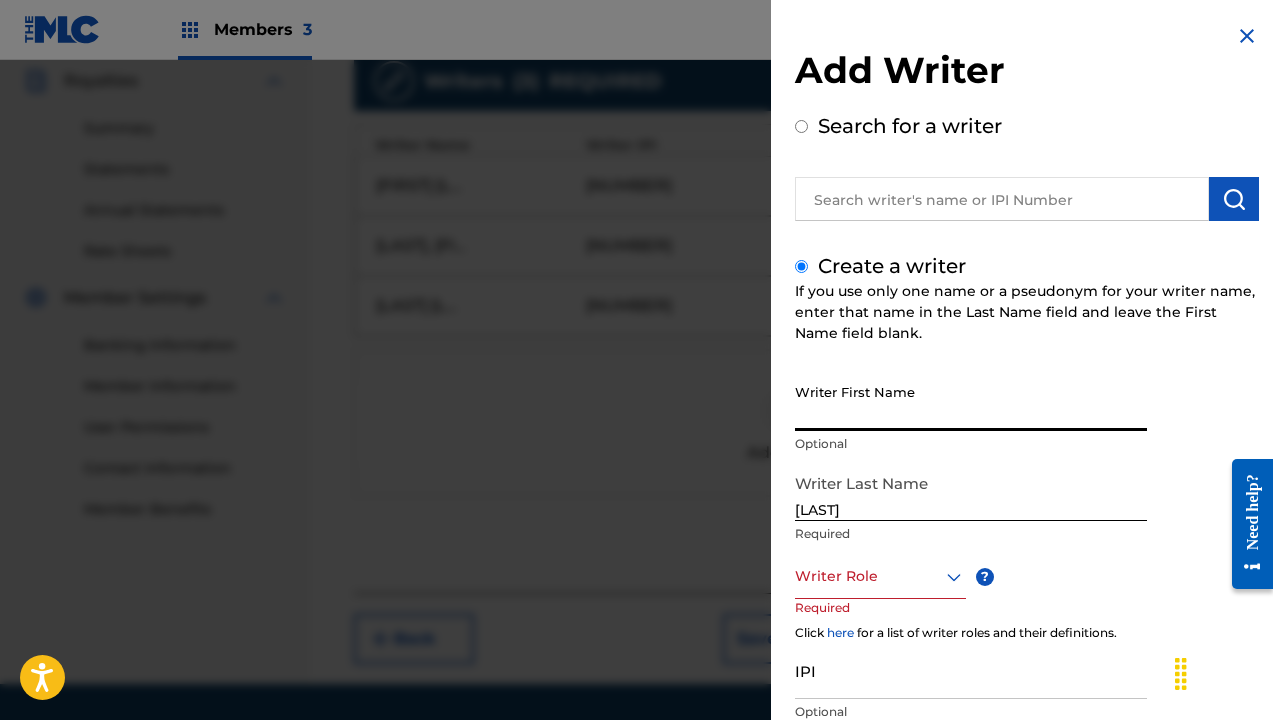 click on "Writer First Name" at bounding box center [971, 402] 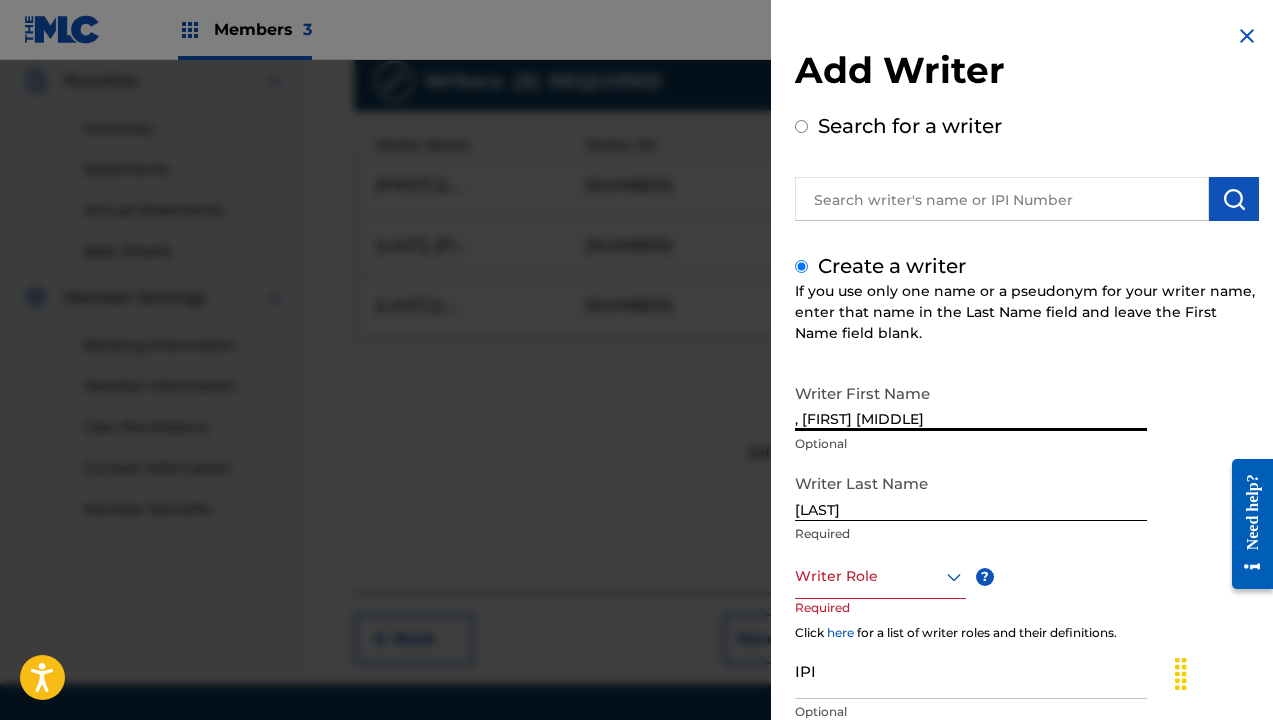 click on ", [FIRST] [MIDDLE]" at bounding box center (971, 402) 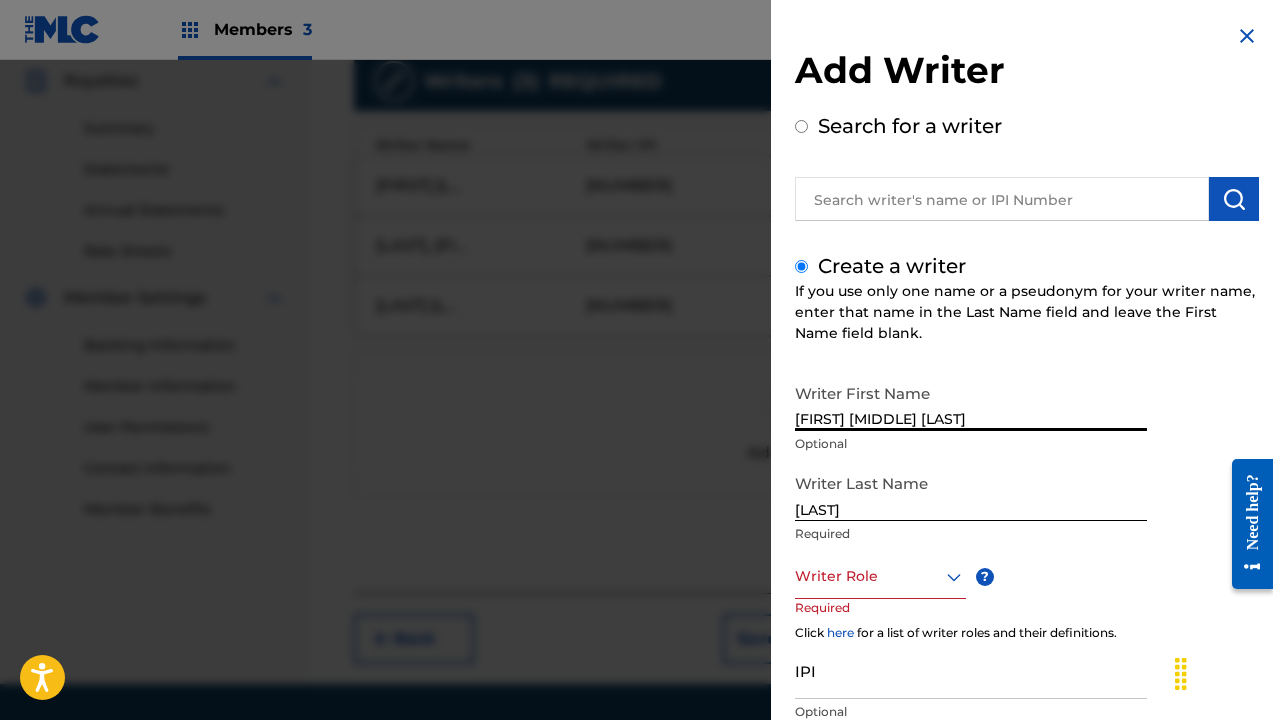 type on "[FIRST] [MIDDLE] [LAST]" 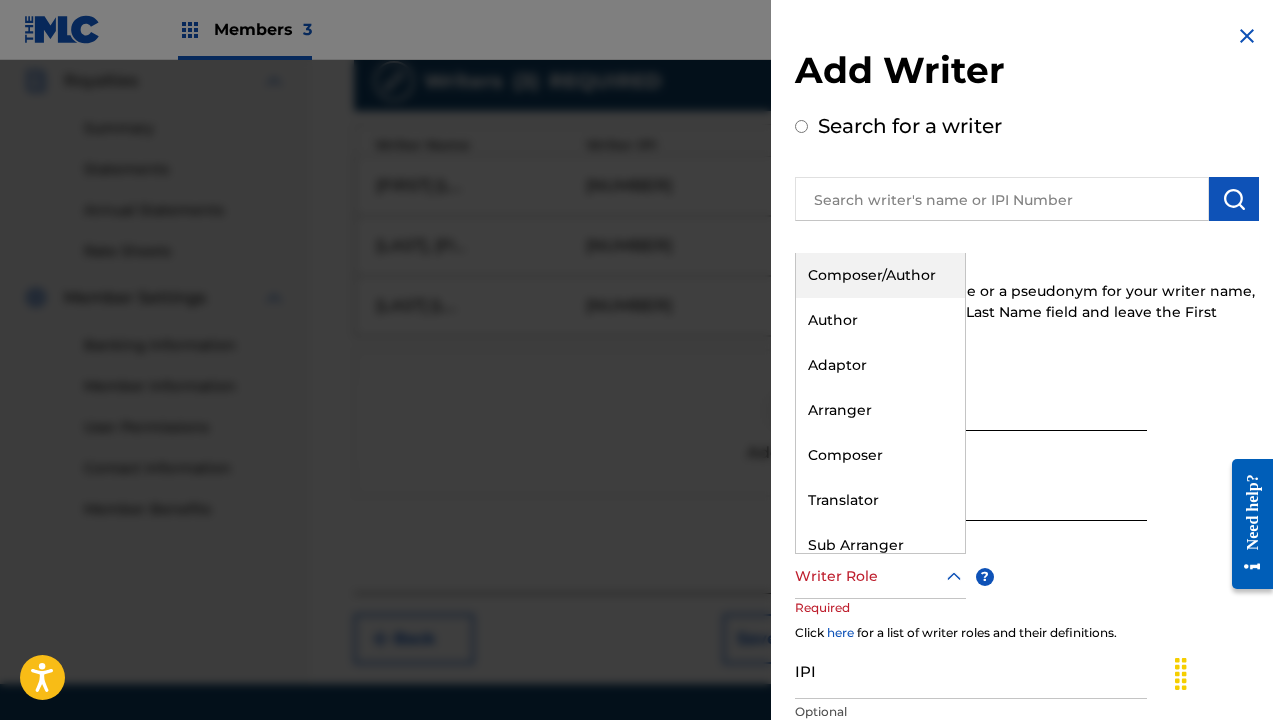 click at bounding box center [880, 576] 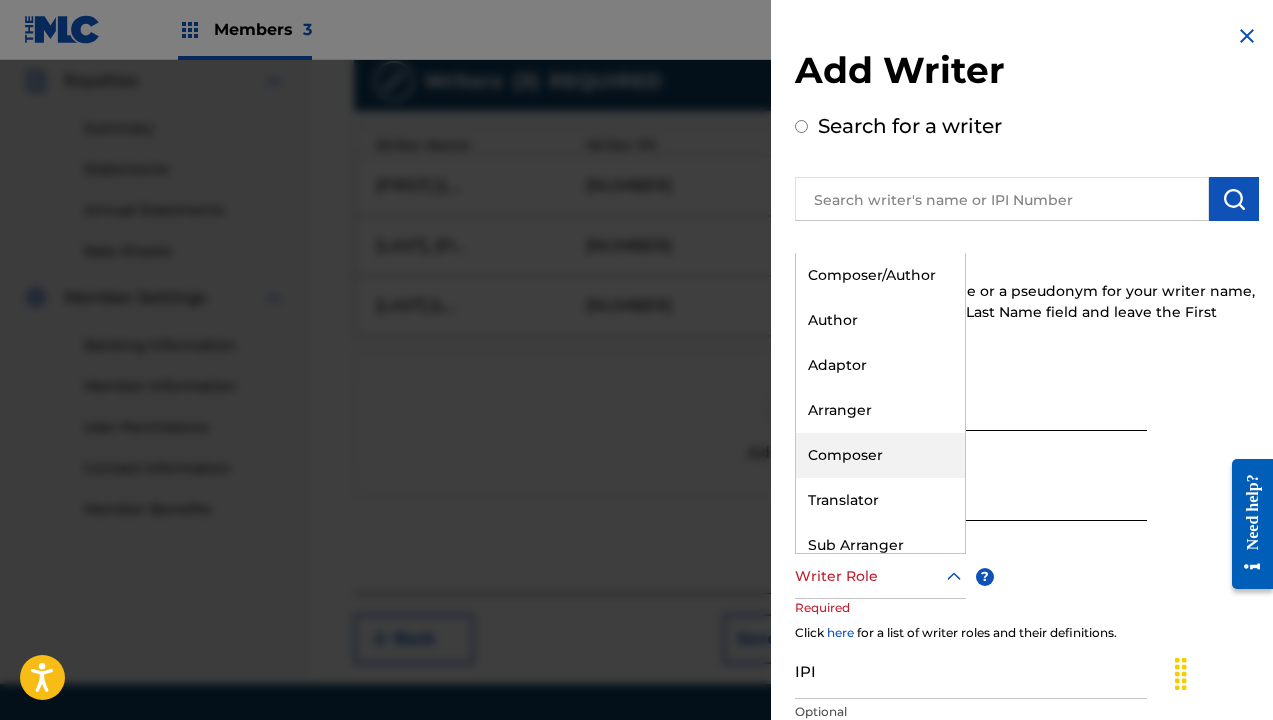 click on "Composer" at bounding box center (880, 455) 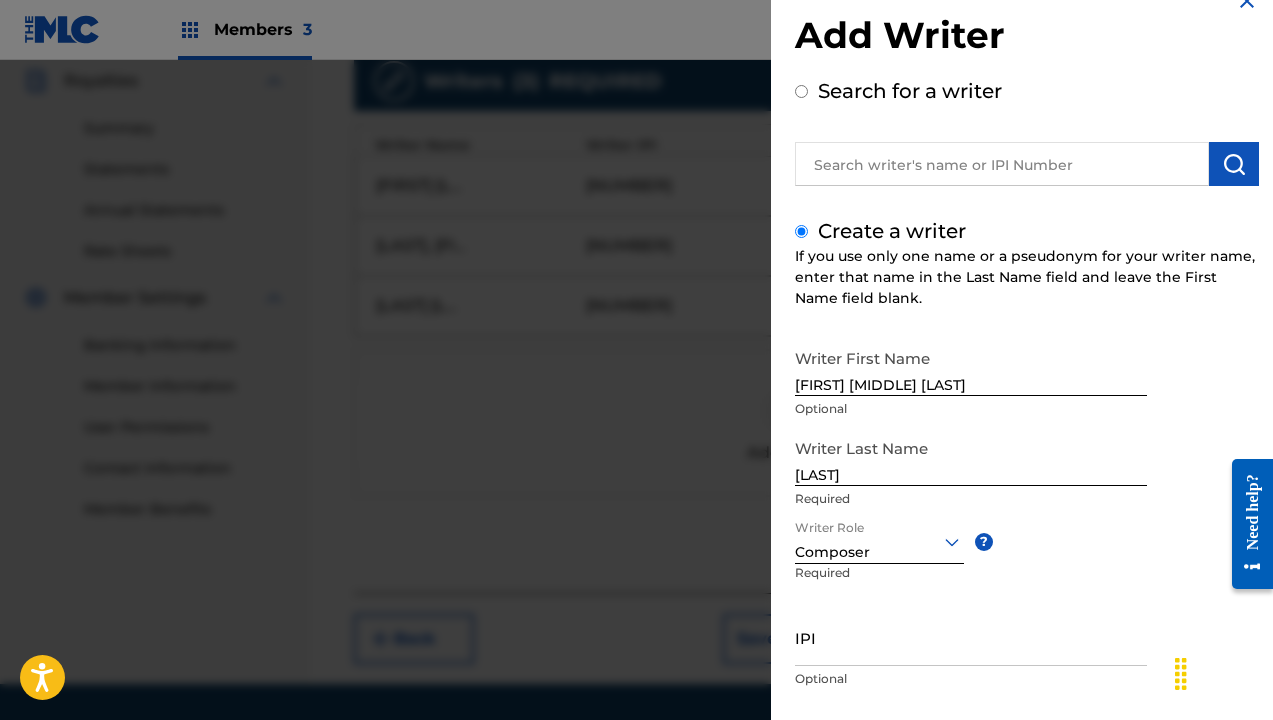 scroll, scrollTop: 111, scrollLeft: 0, axis: vertical 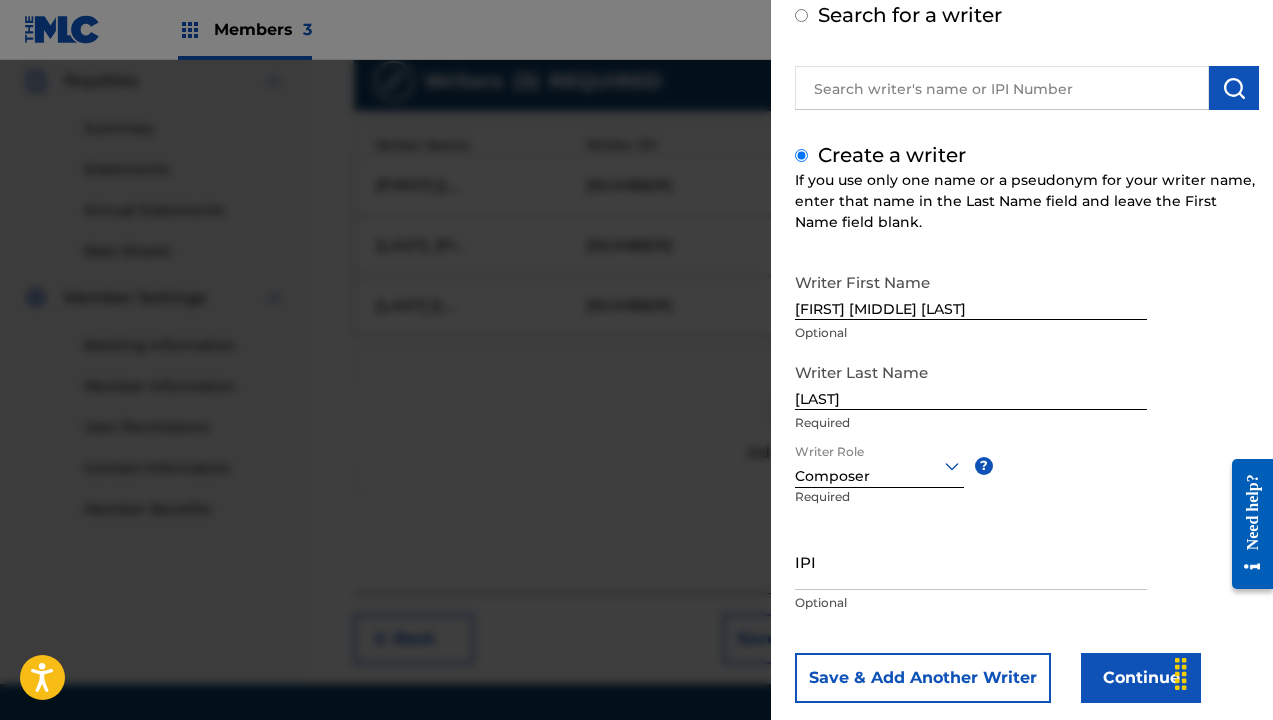 click on "IPI" at bounding box center (971, 561) 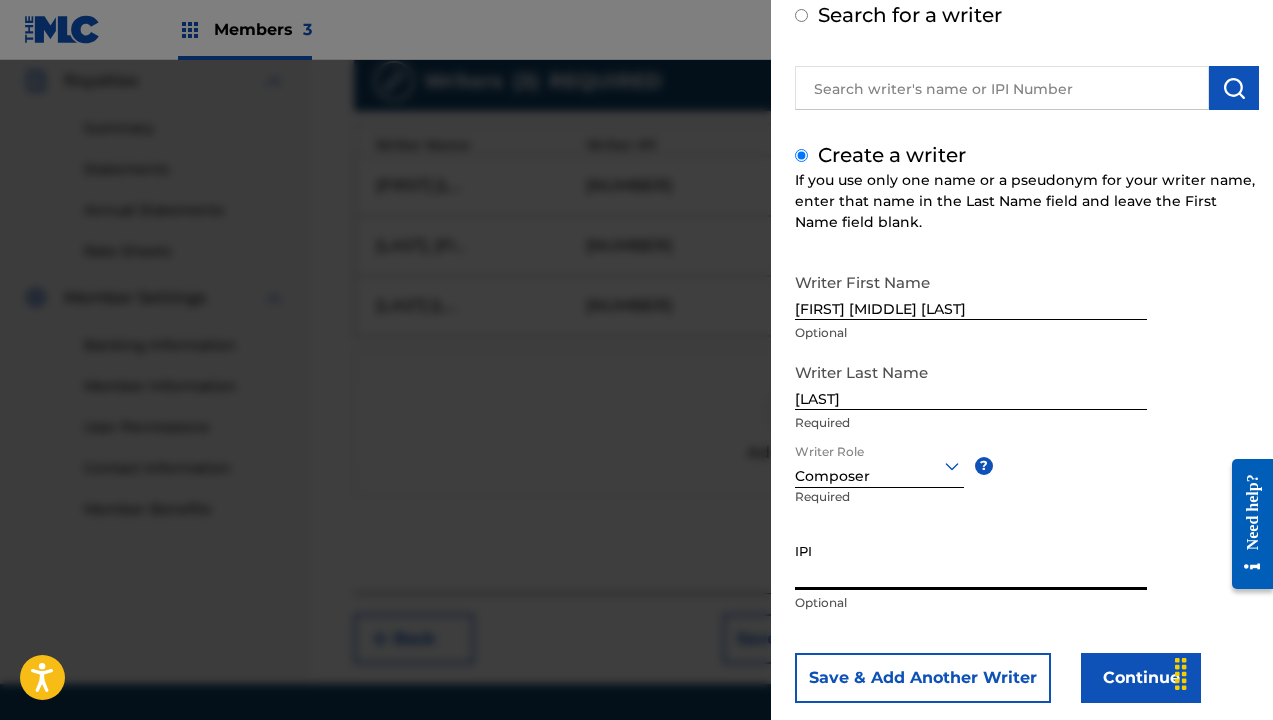 paste on "[NUMBER]" 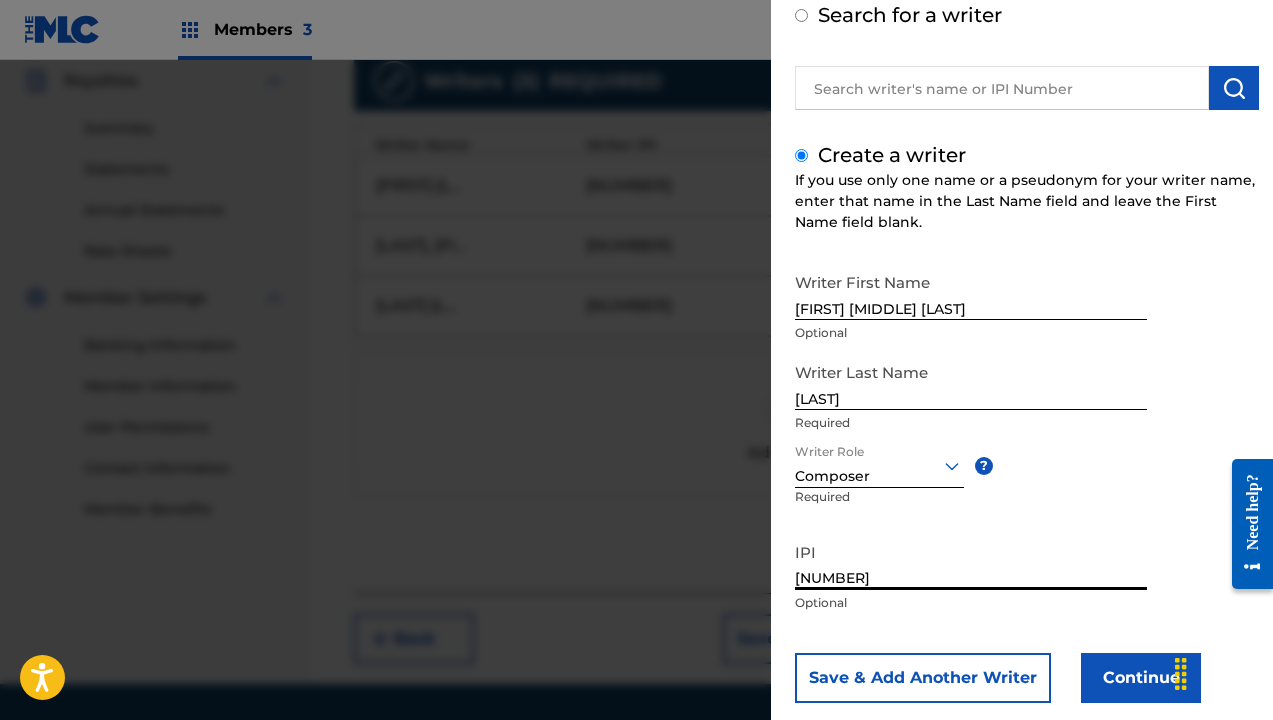 scroll, scrollTop: 134, scrollLeft: 0, axis: vertical 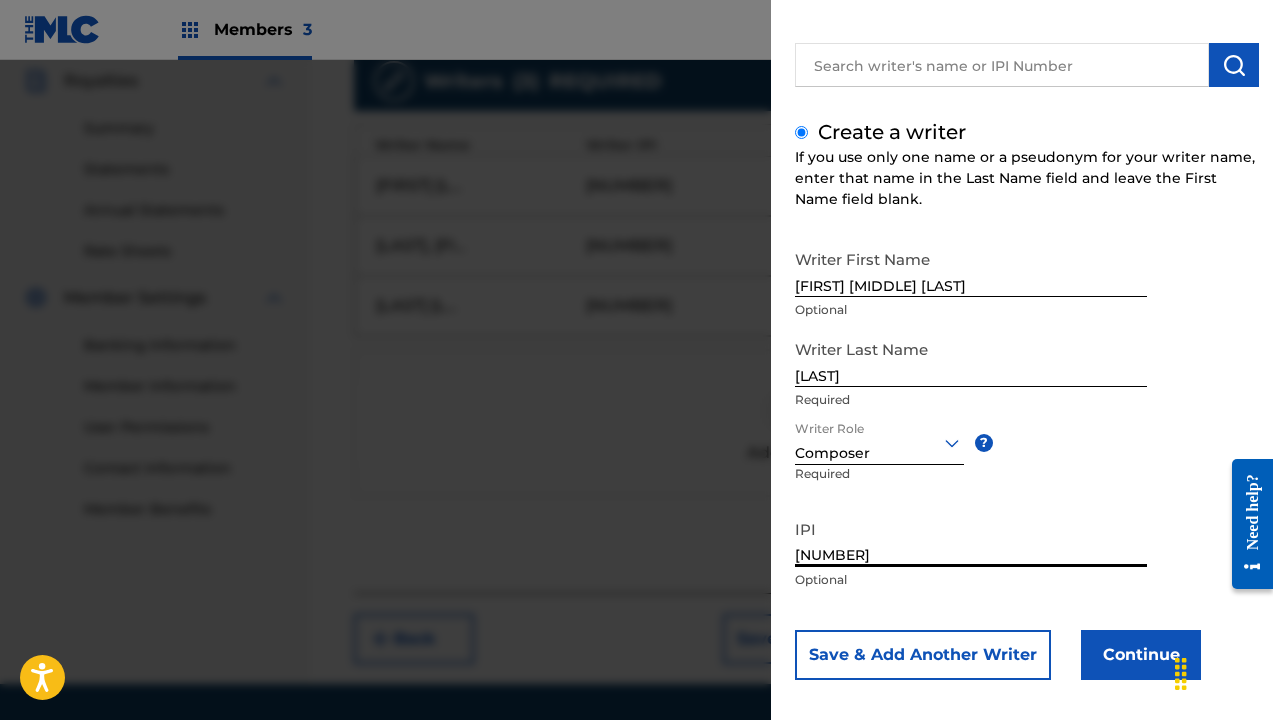 type on "[NUMBER]" 